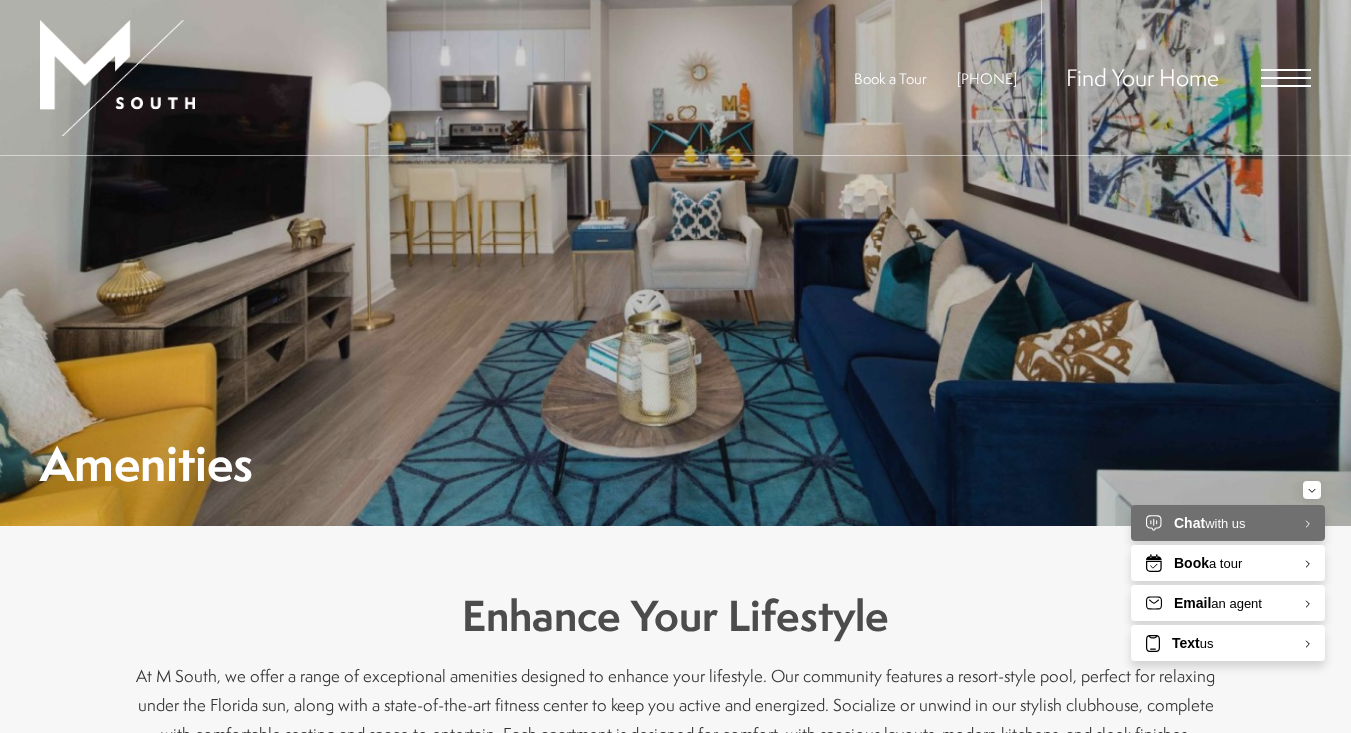 scroll, scrollTop: 0, scrollLeft: 0, axis: both 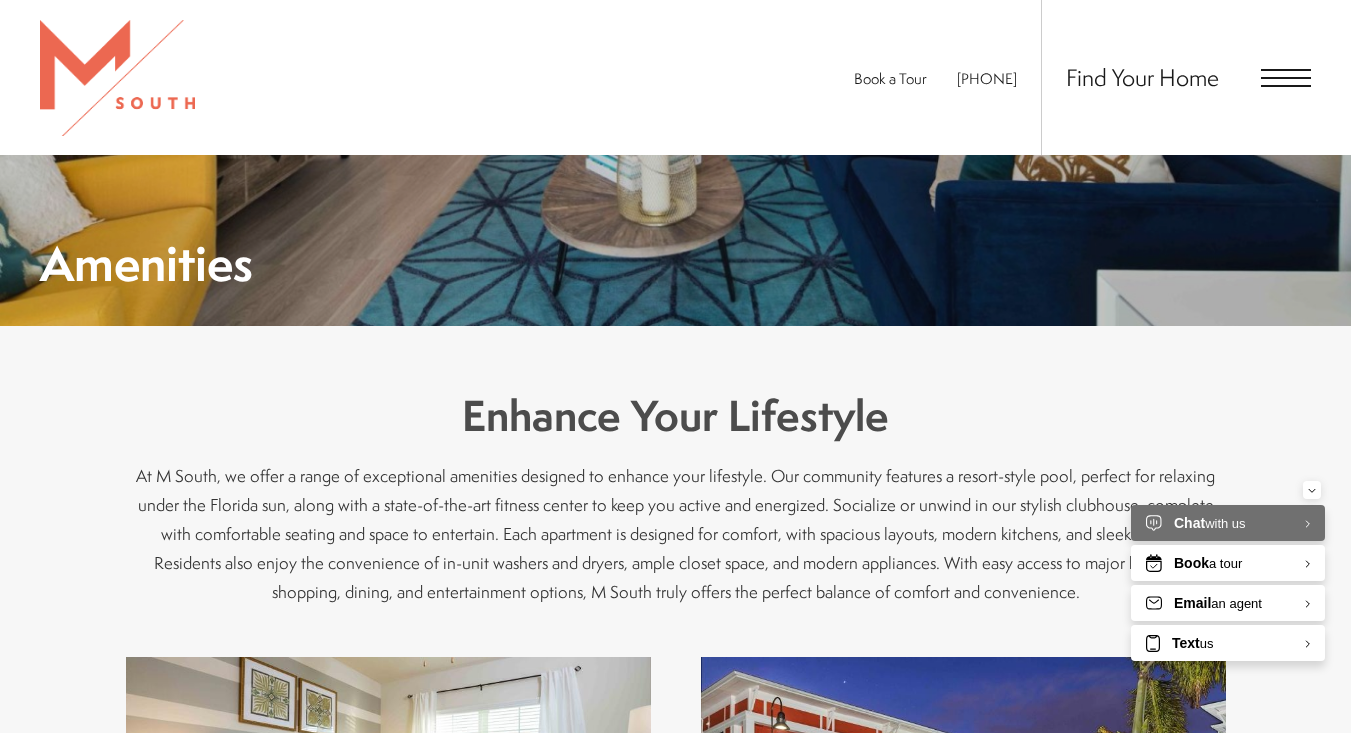 click on "Find Your Home" at bounding box center [1176, 77] 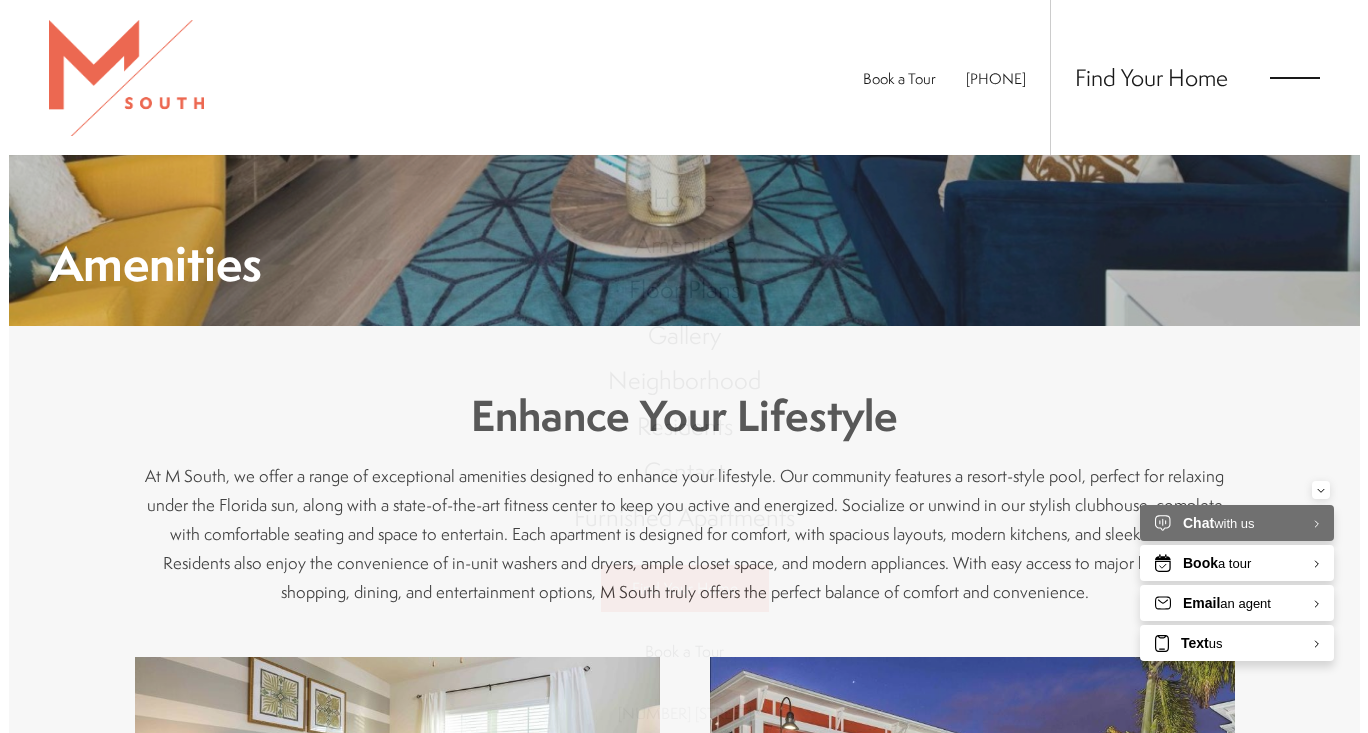 scroll, scrollTop: 0, scrollLeft: 0, axis: both 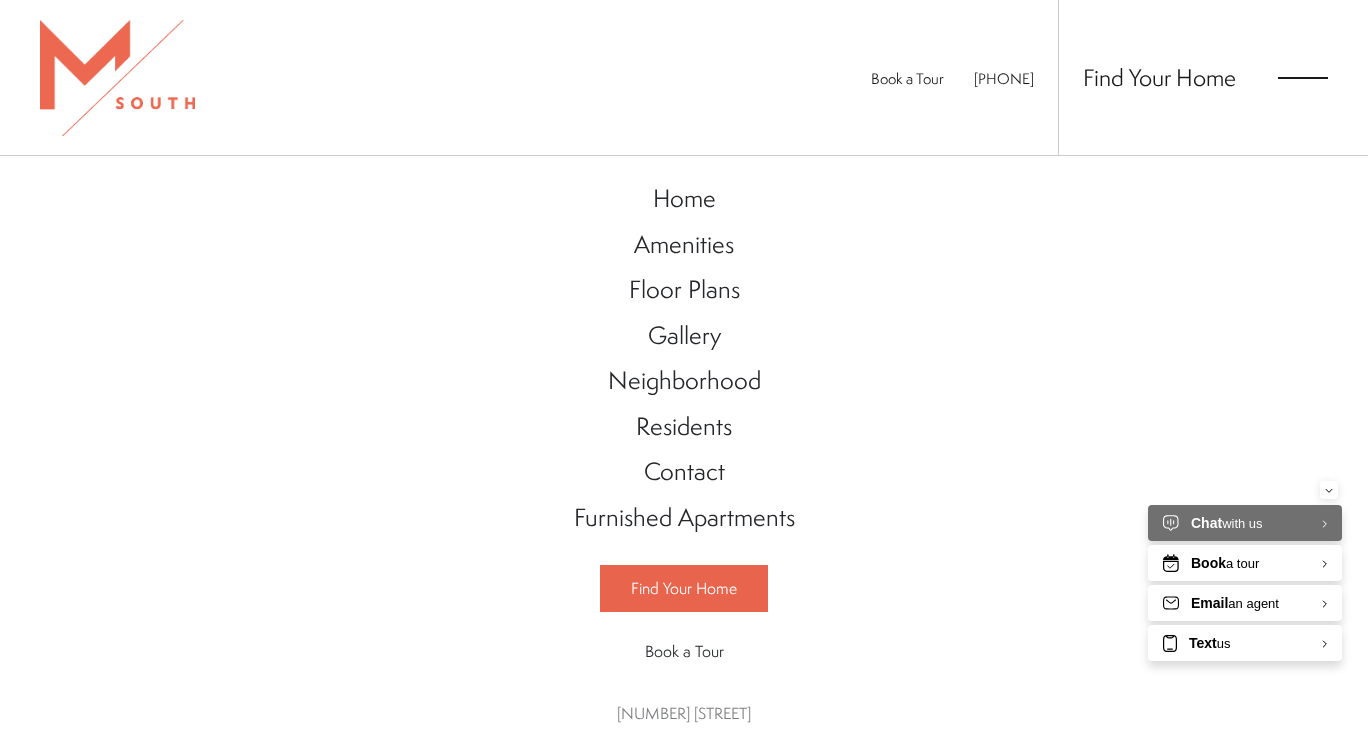 click on "Floor Plans" at bounding box center (684, 289) 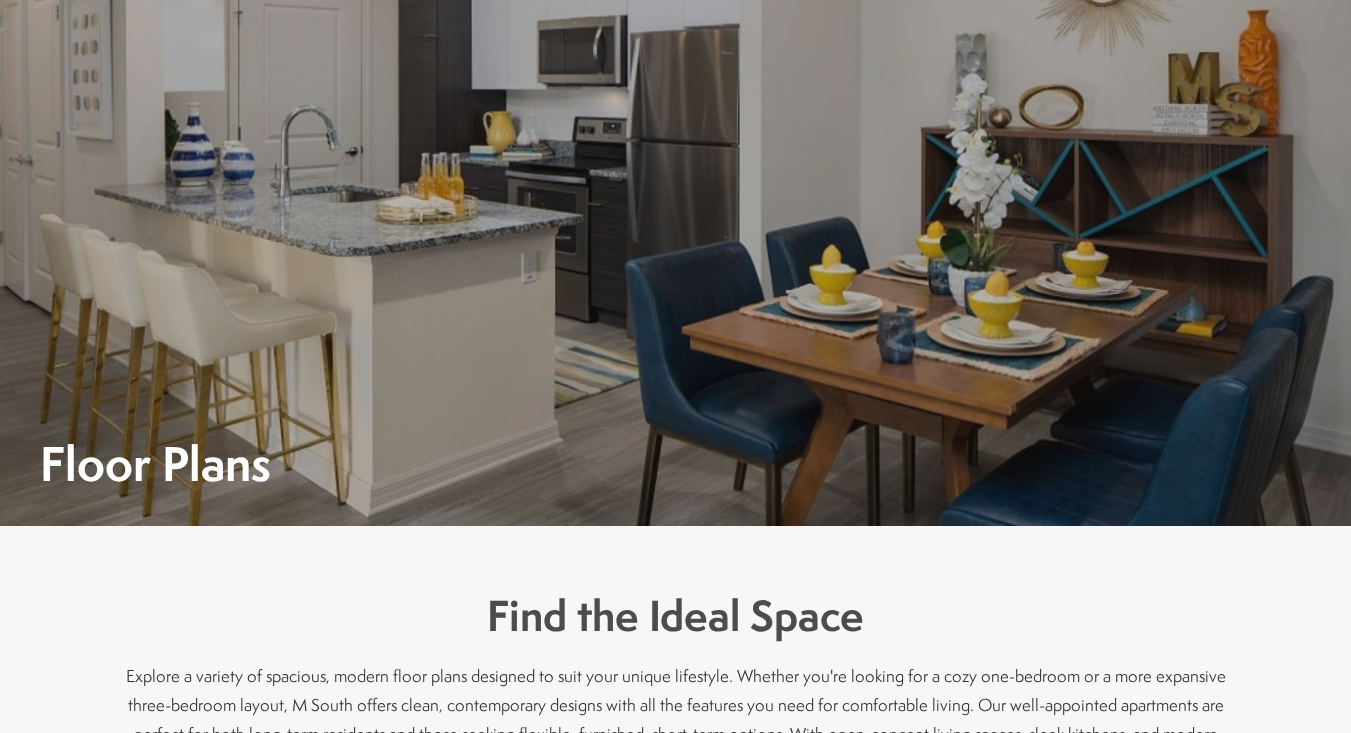 scroll, scrollTop: 0, scrollLeft: 0, axis: both 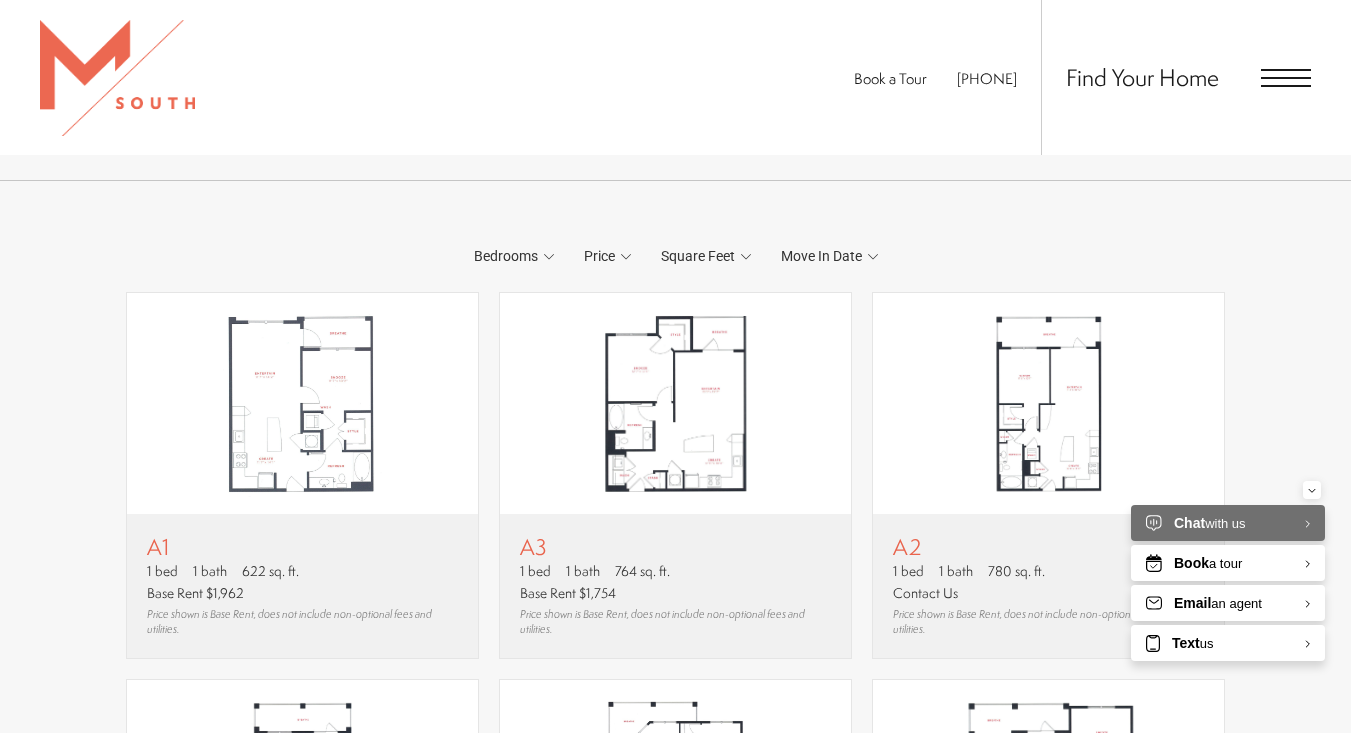 click on "Move In Date" at bounding box center [829, 256] 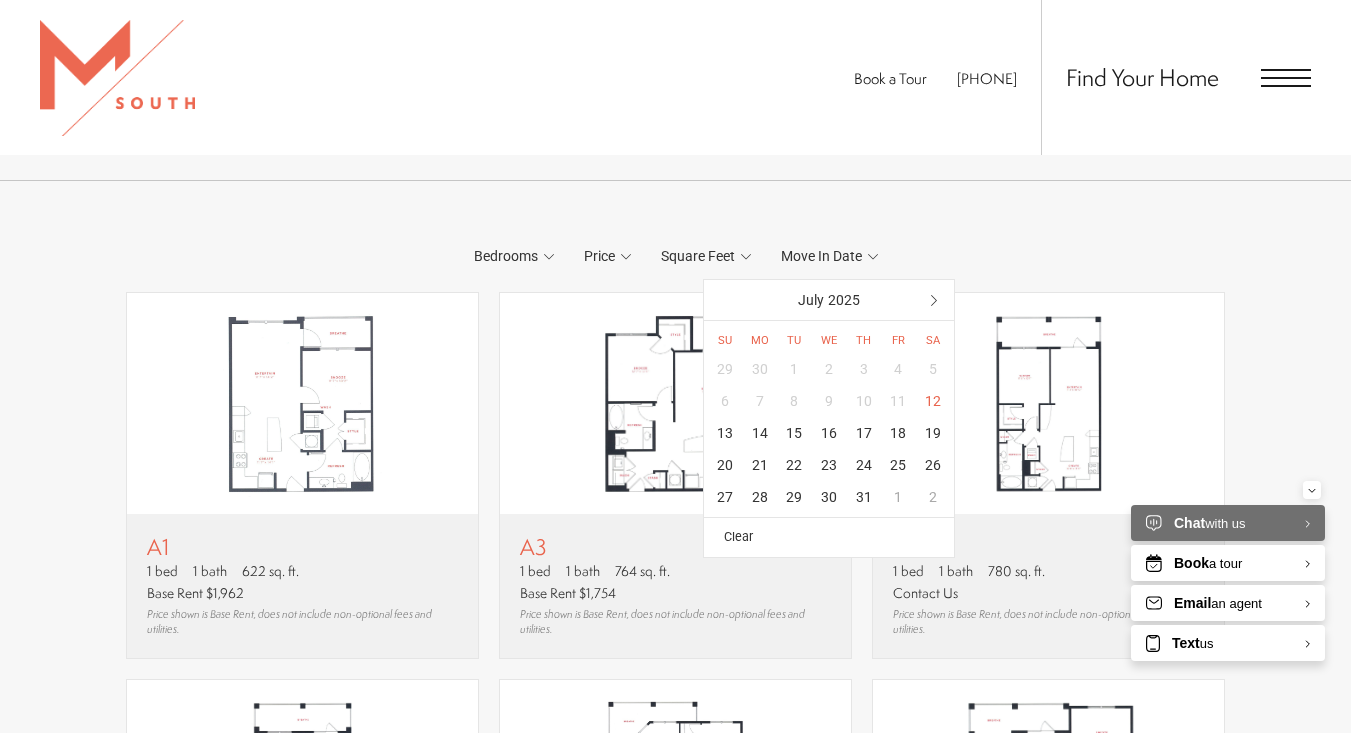 click at bounding box center [934, 300] 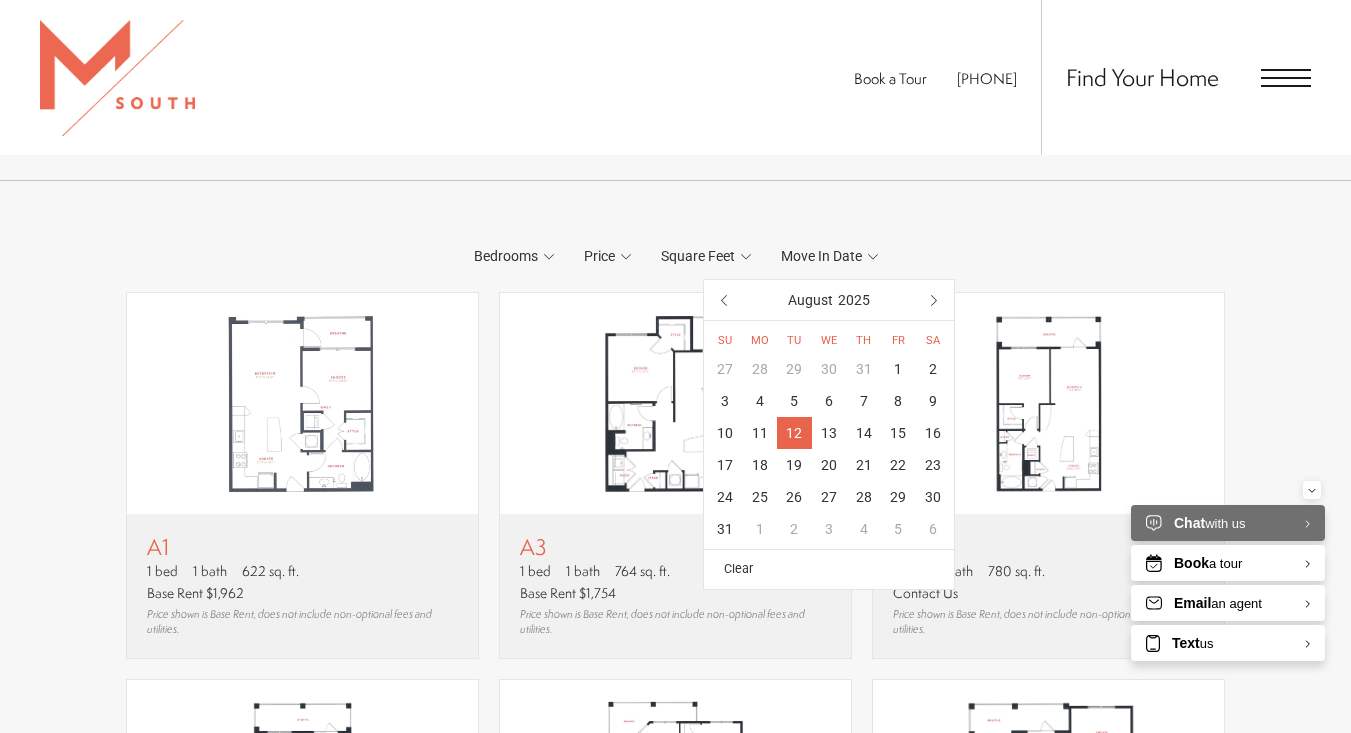 scroll, scrollTop: 1093, scrollLeft: 0, axis: vertical 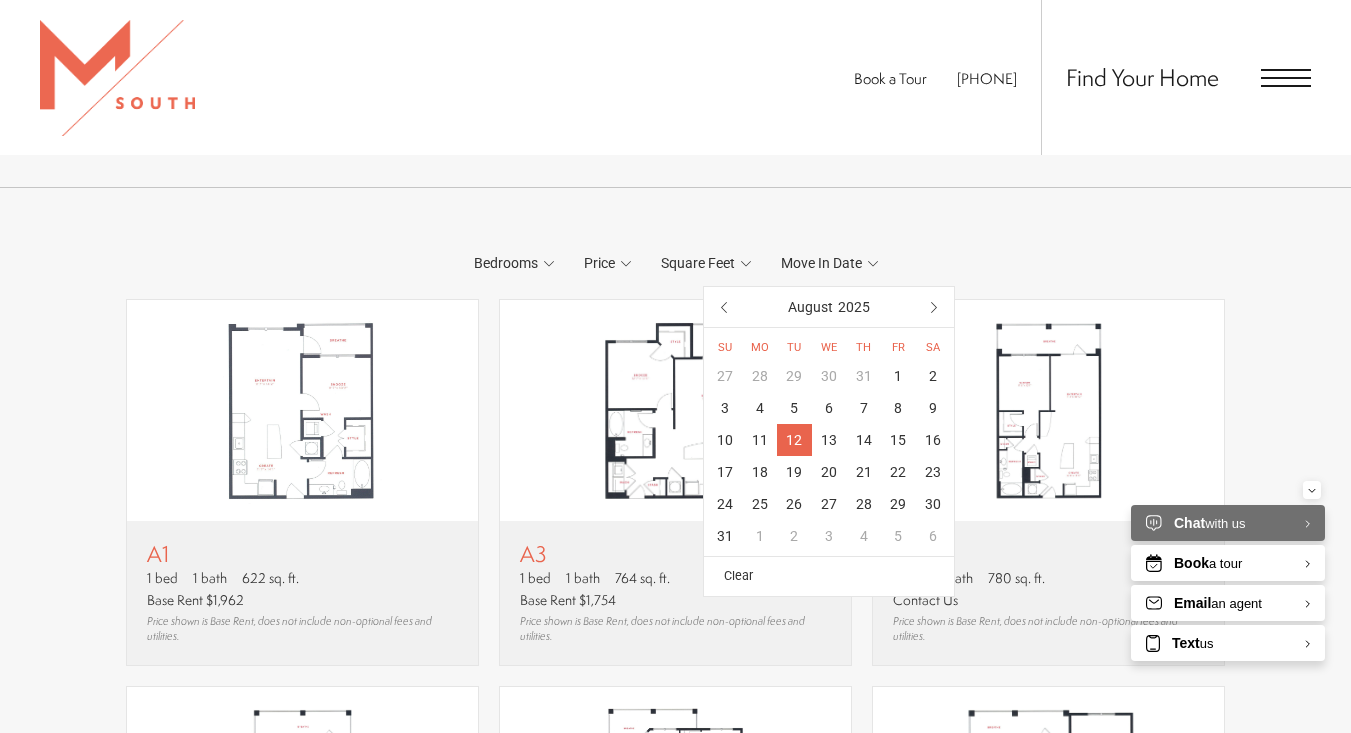 click on "12" at bounding box center (794, 440) 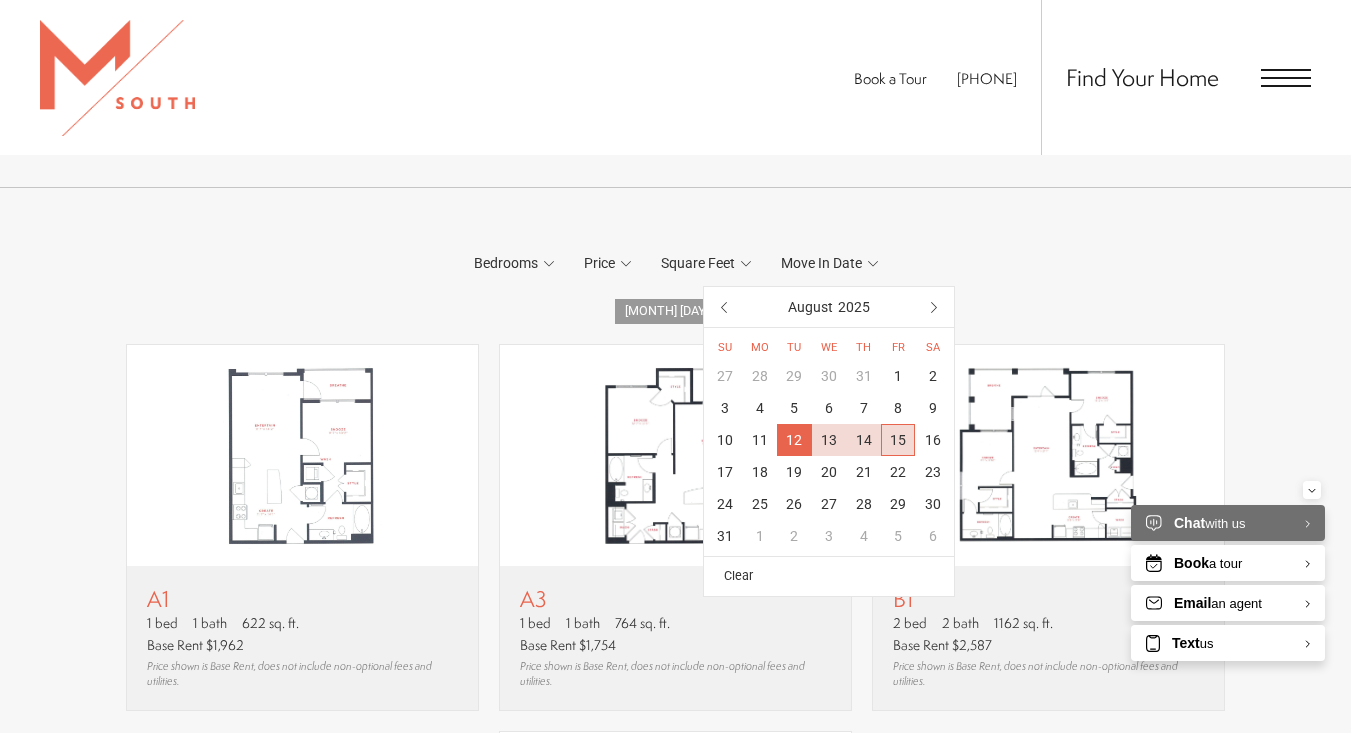 click on "15" at bounding box center [898, 440] 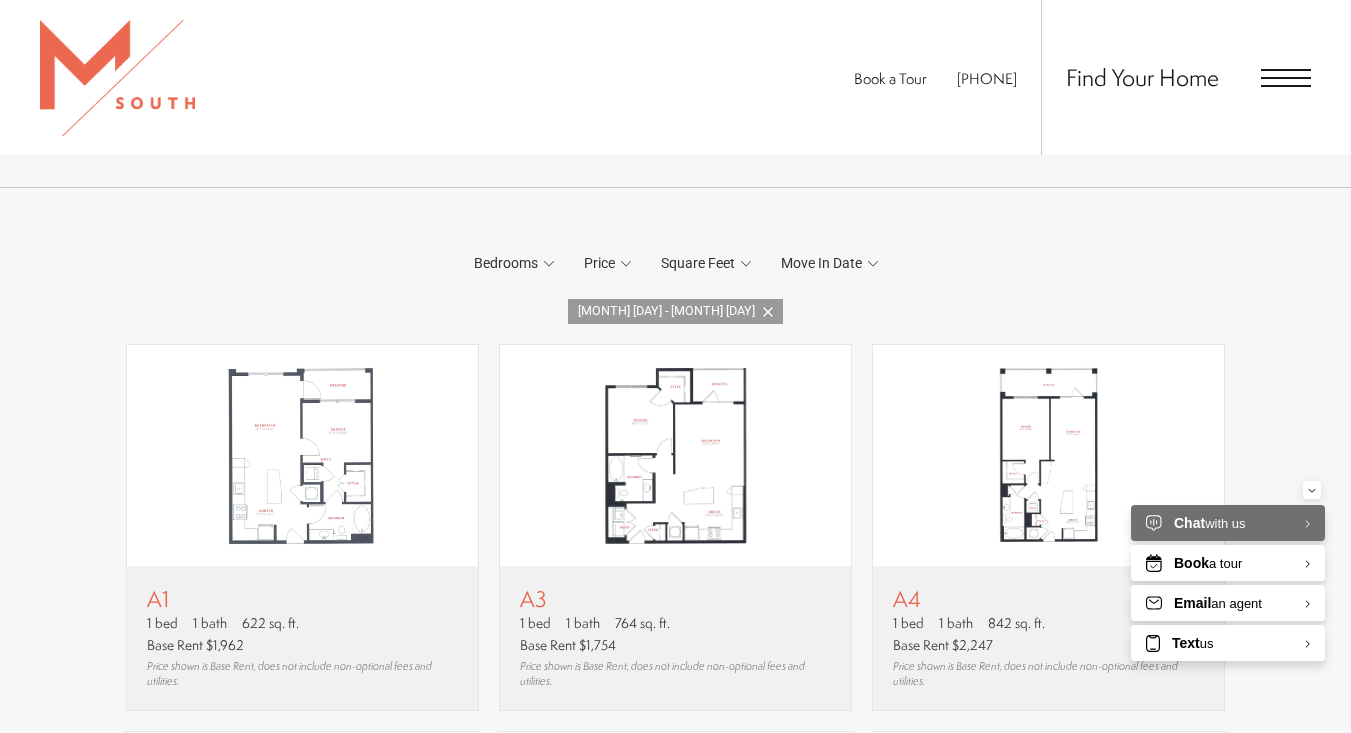 click on "1
Bedrooms
1 Bedroom
2 Bedroom
3 Bedroom
Clear" at bounding box center [675, 703] 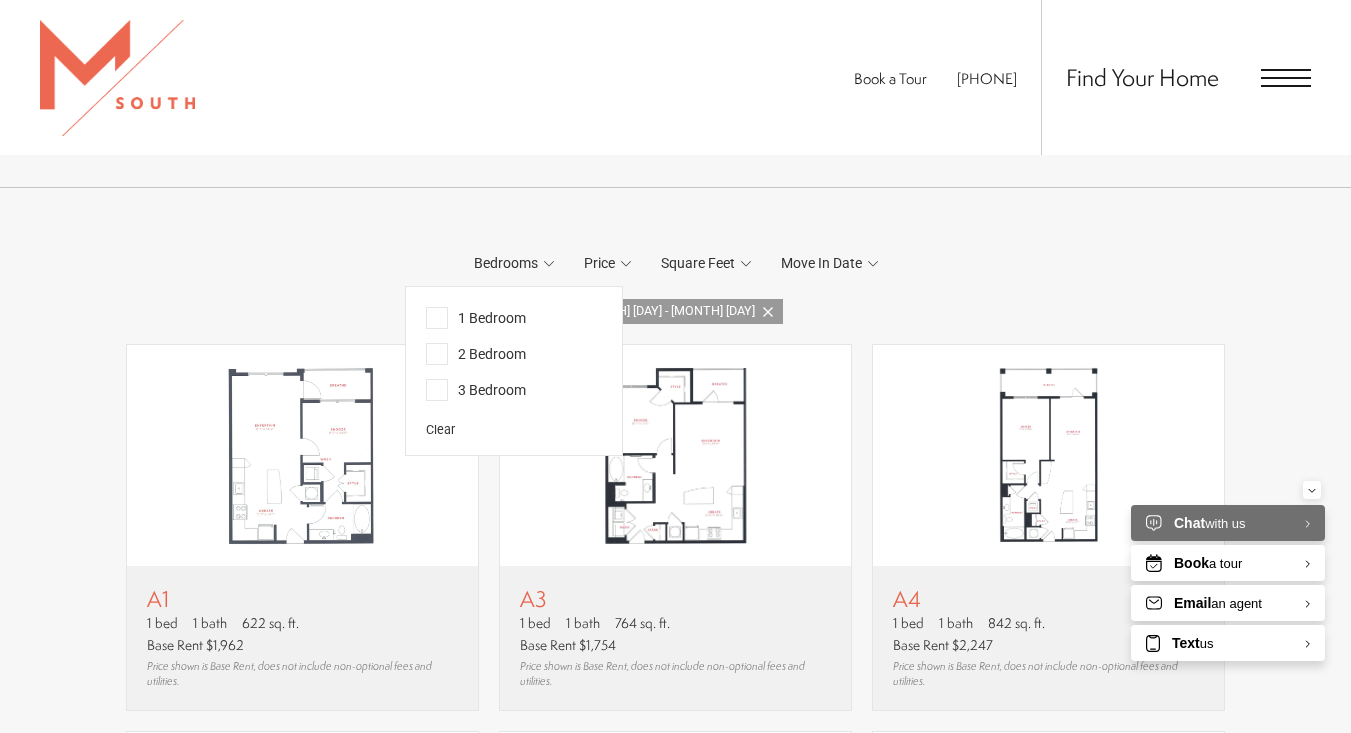 click on "Bedrooms" at bounding box center (506, 263) 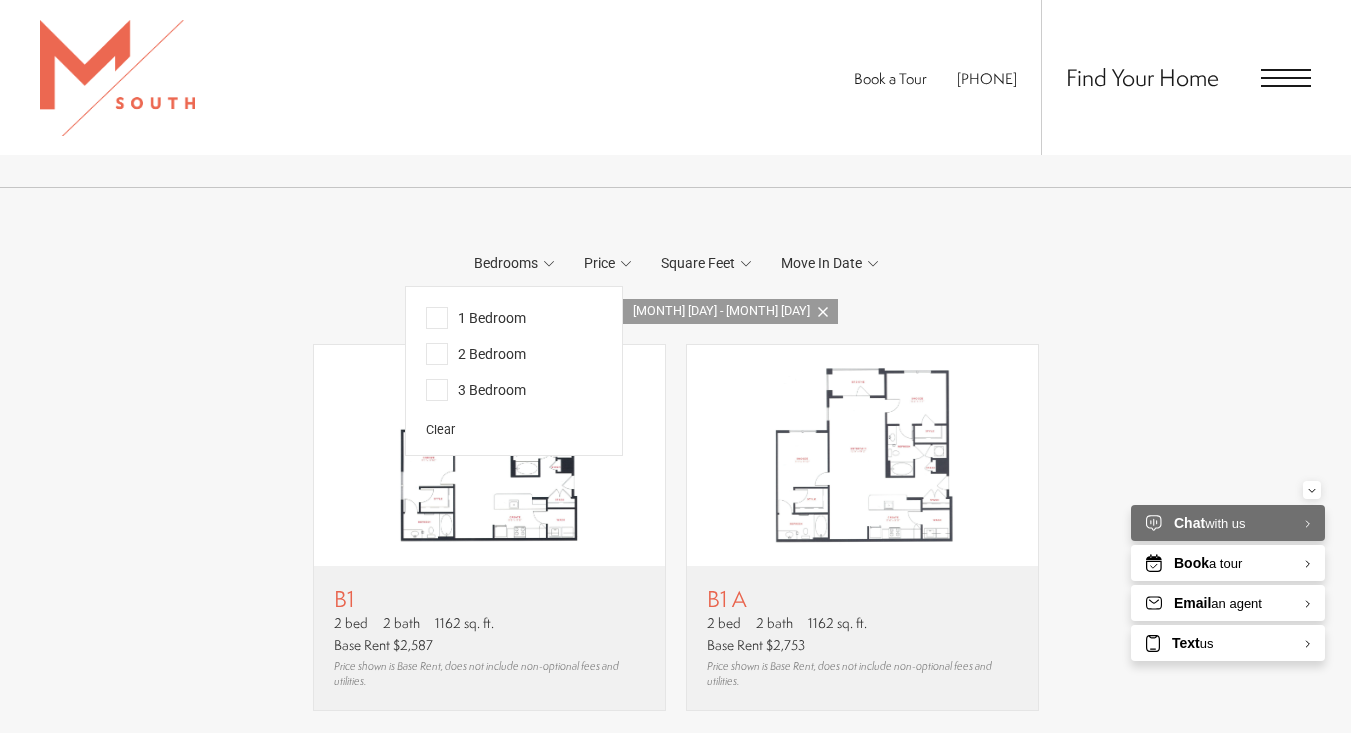 click on "2
Bedrooms
1 Bedroom
2 Bedroom
3 Bedroom
Clear" at bounding box center (675, 510) 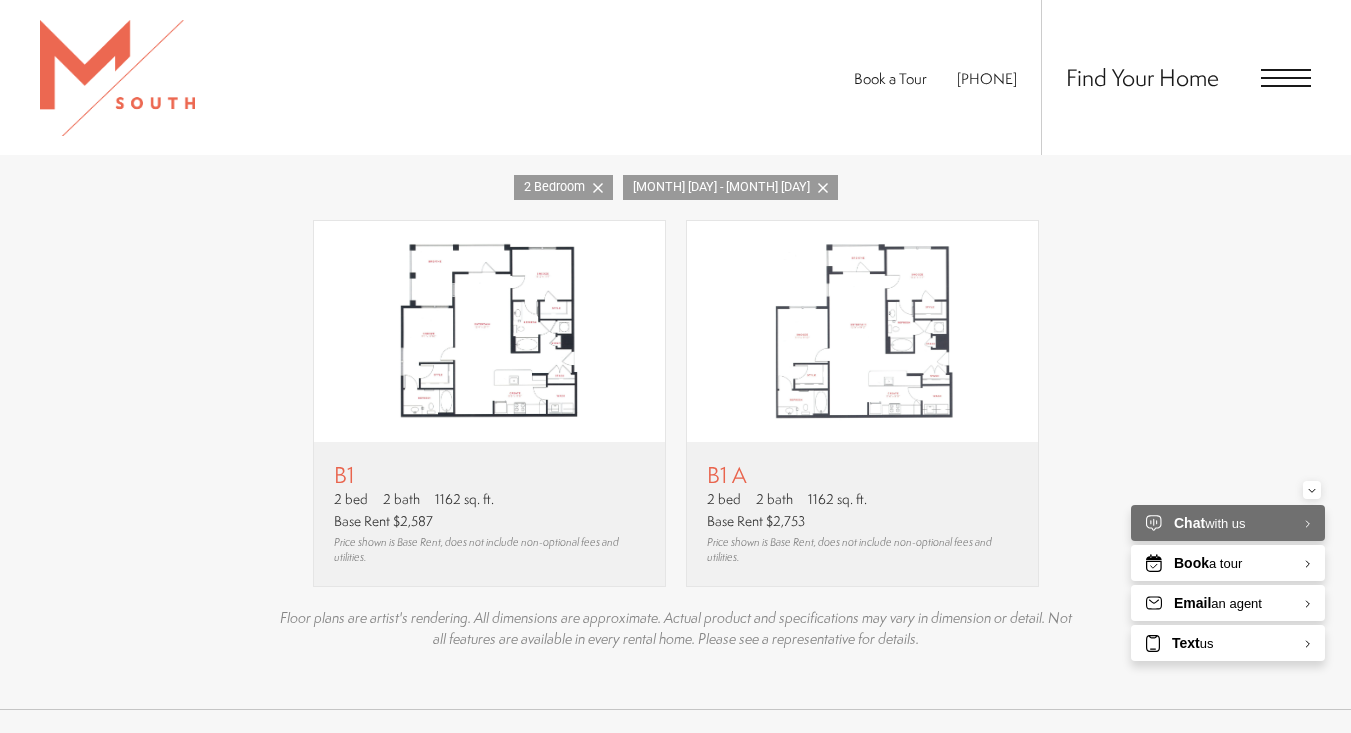scroll, scrollTop: 1193, scrollLeft: 0, axis: vertical 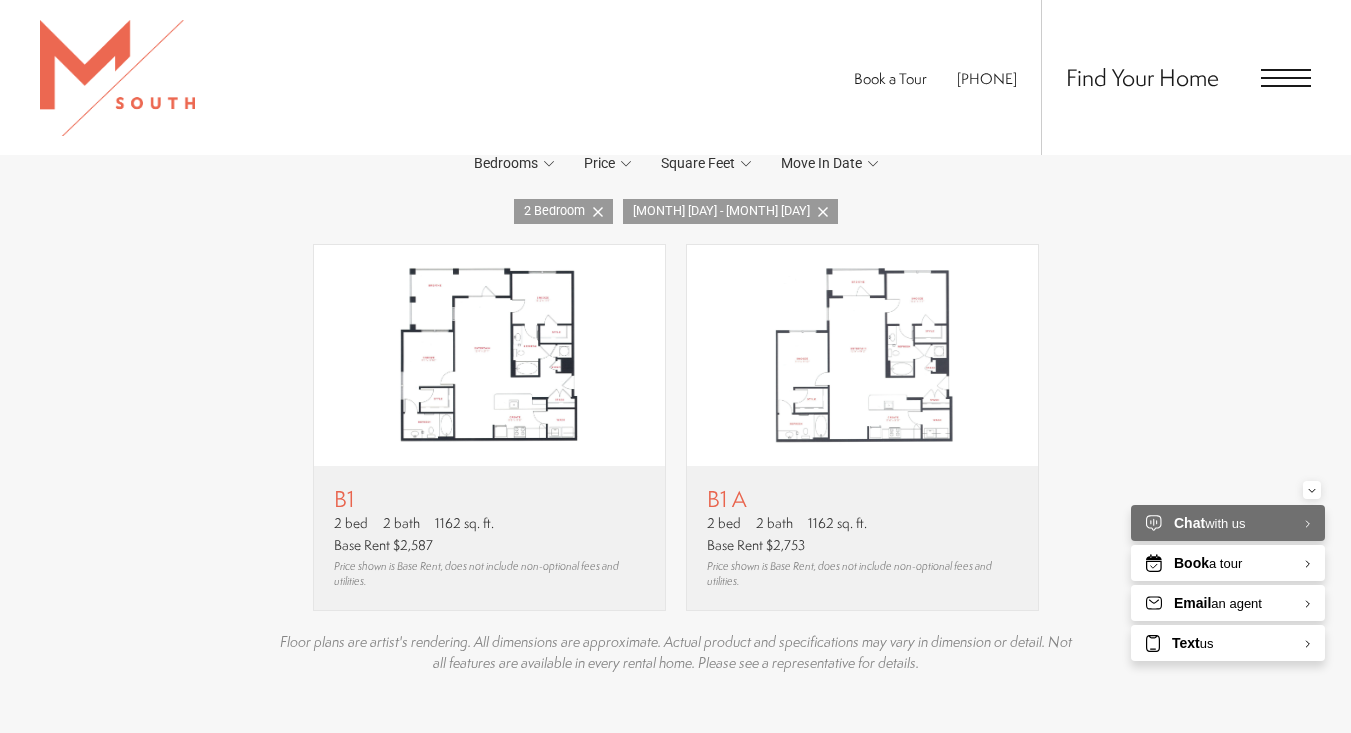 click on "B1 A
2 bed 2 bath 1162 sq. ft.
Base Rent $2,753
Price shown is Base Rent, does not include non-optional fees and utilities." at bounding box center [862, 538] 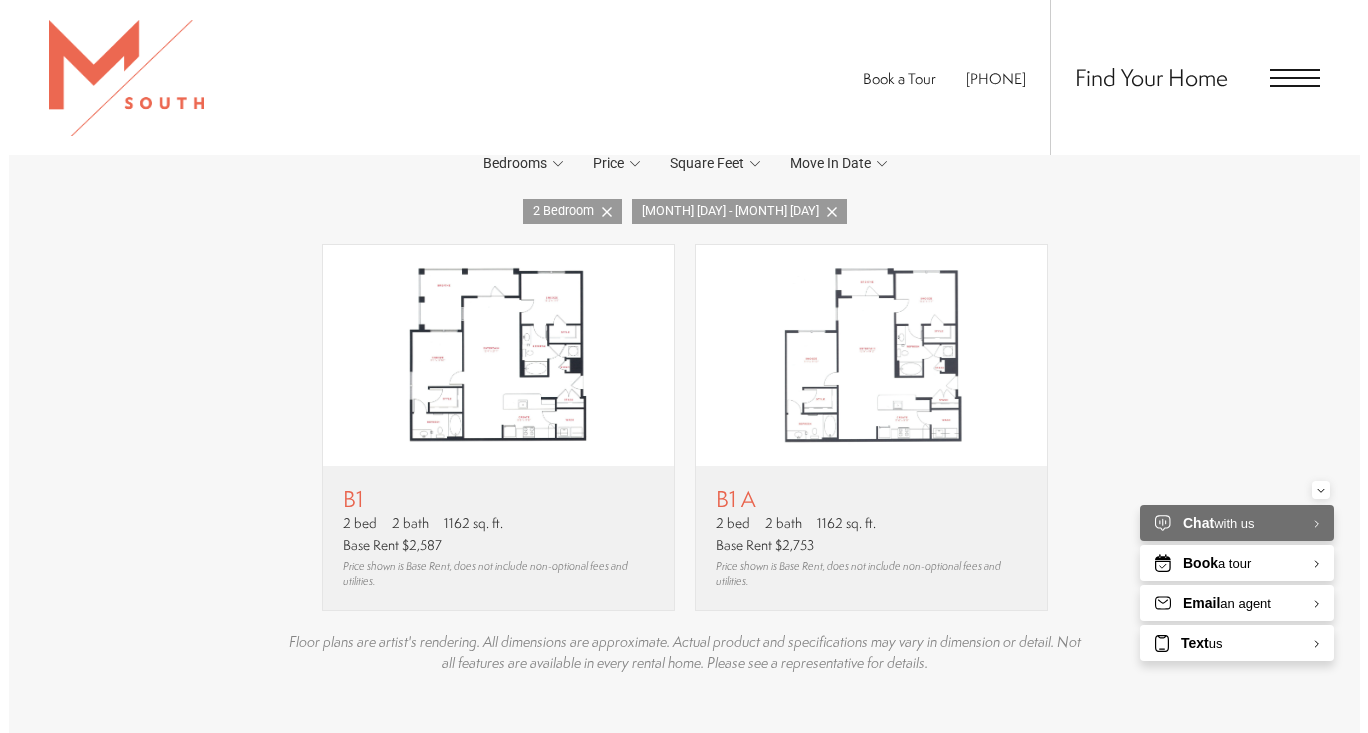 scroll, scrollTop: 0, scrollLeft: 0, axis: both 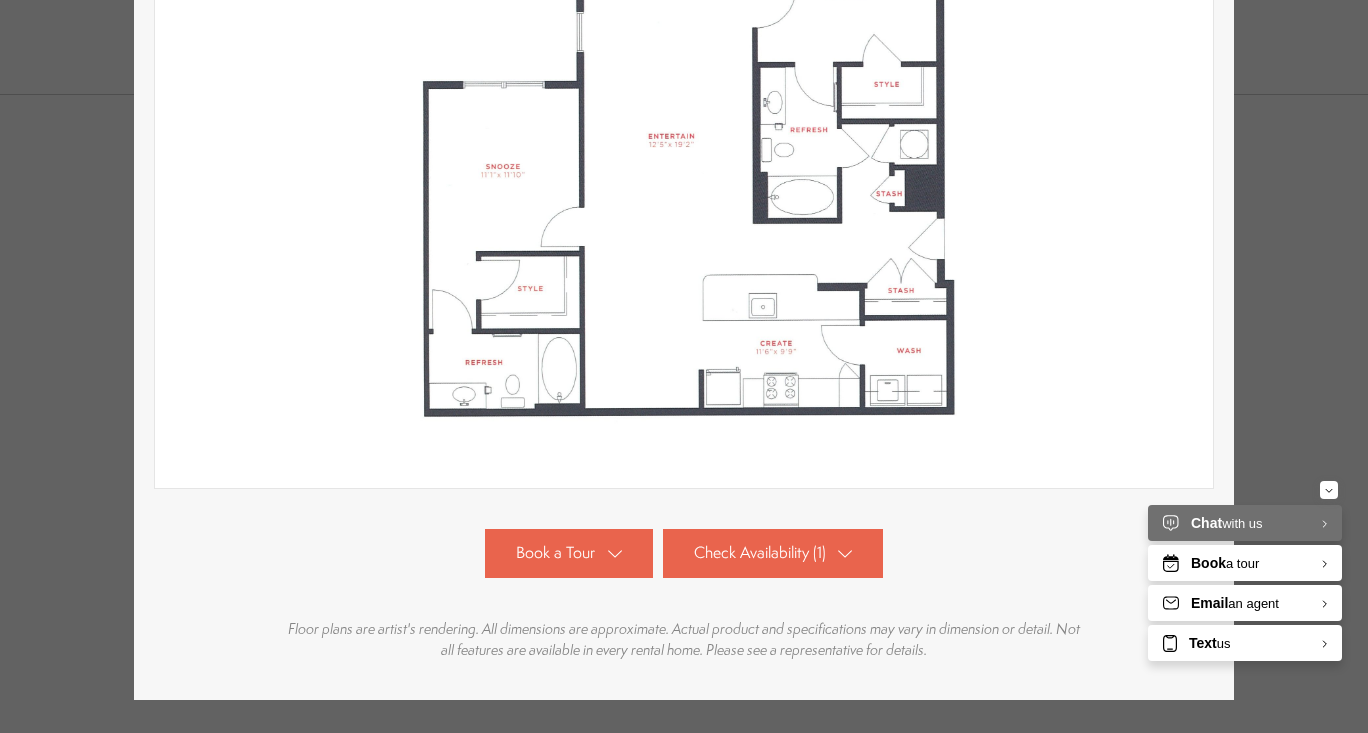 click on "Check Availability (1)" at bounding box center (760, 553) 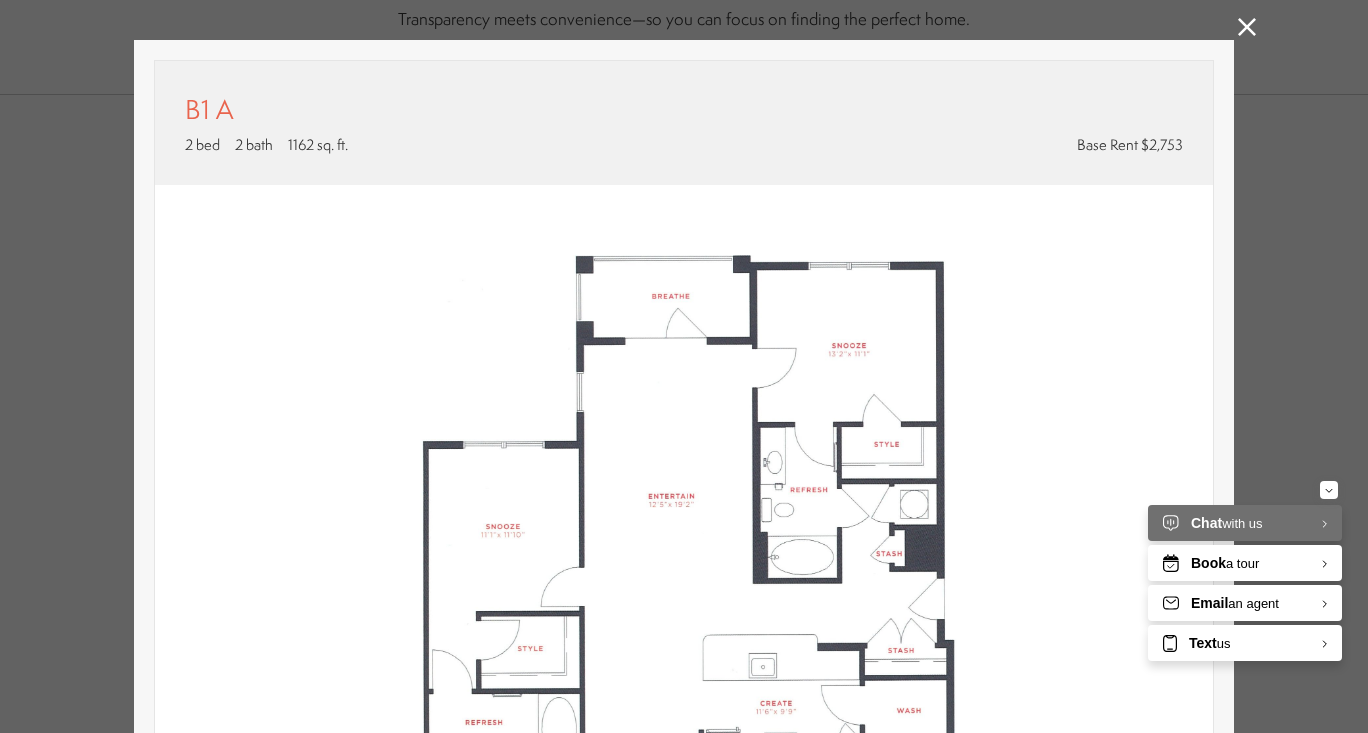 scroll, scrollTop: 0, scrollLeft: 0, axis: both 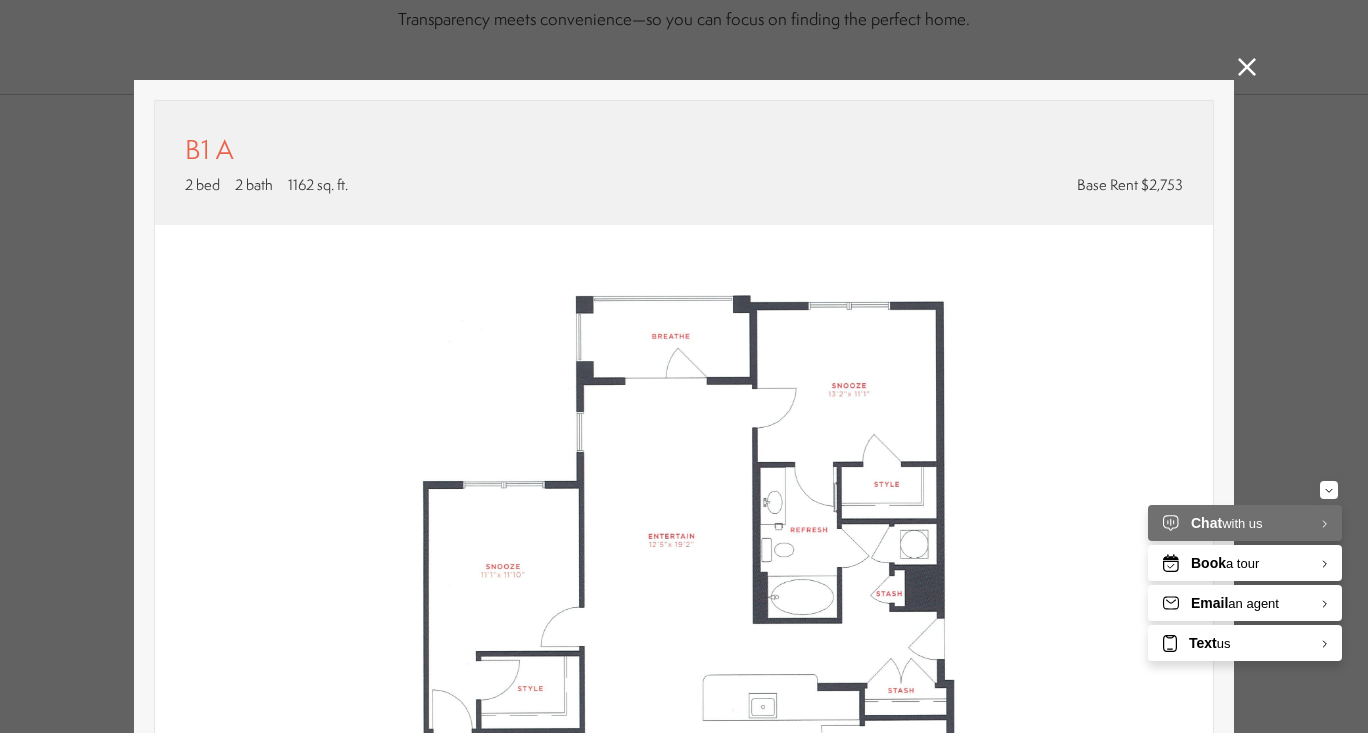 click 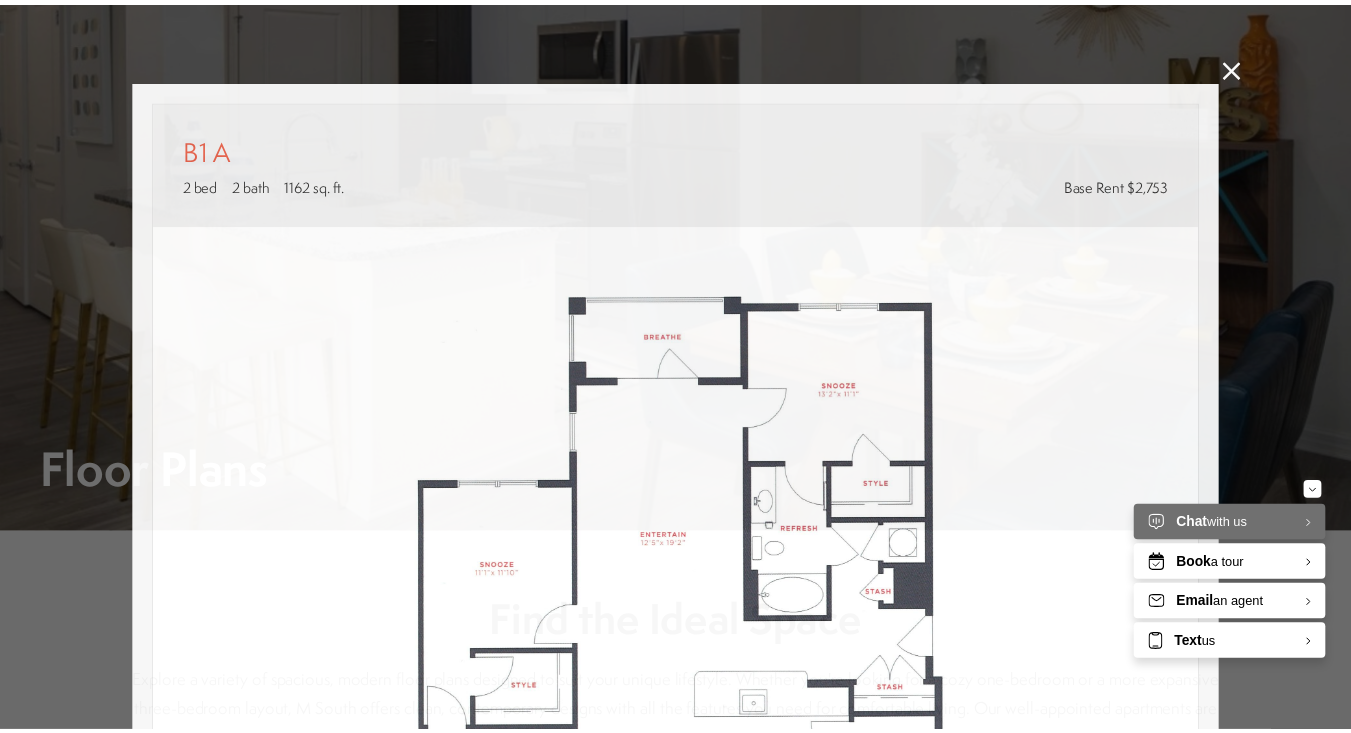 scroll, scrollTop: 1193, scrollLeft: 0, axis: vertical 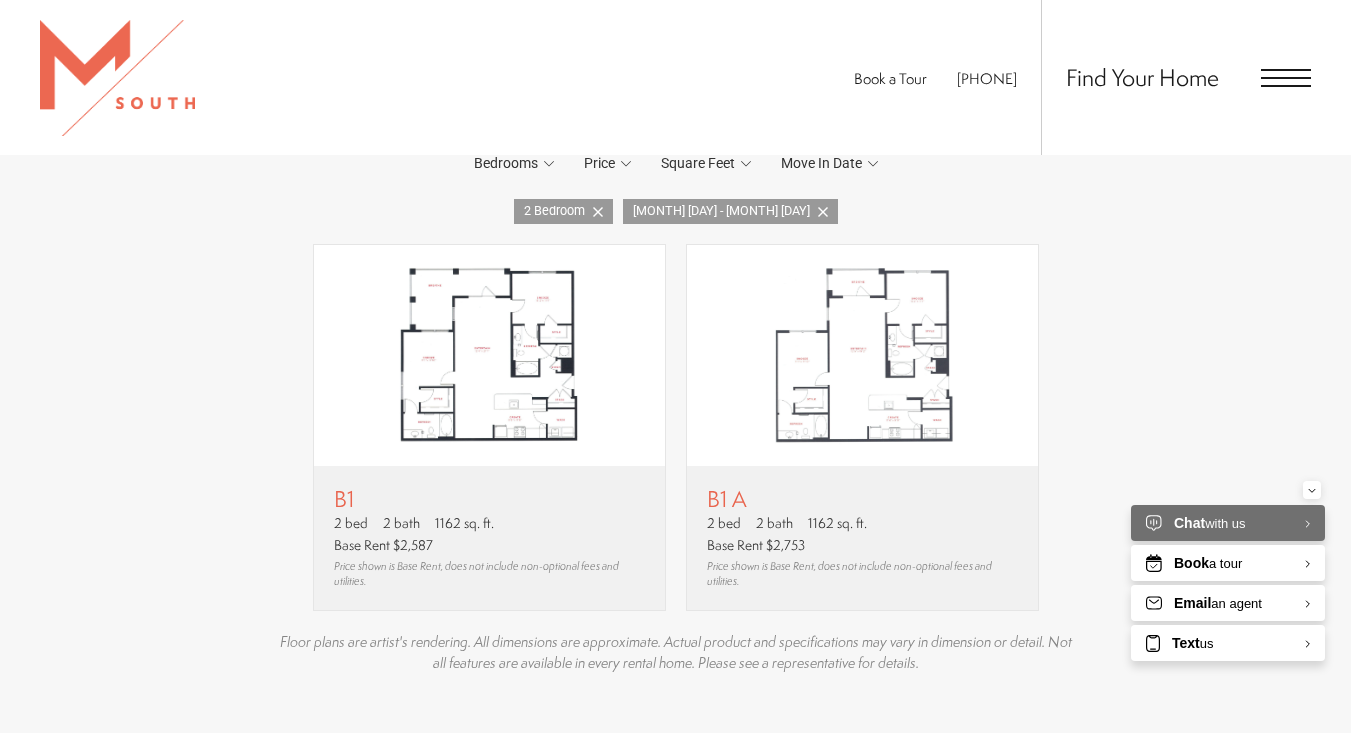 click at bounding box center [489, 355] 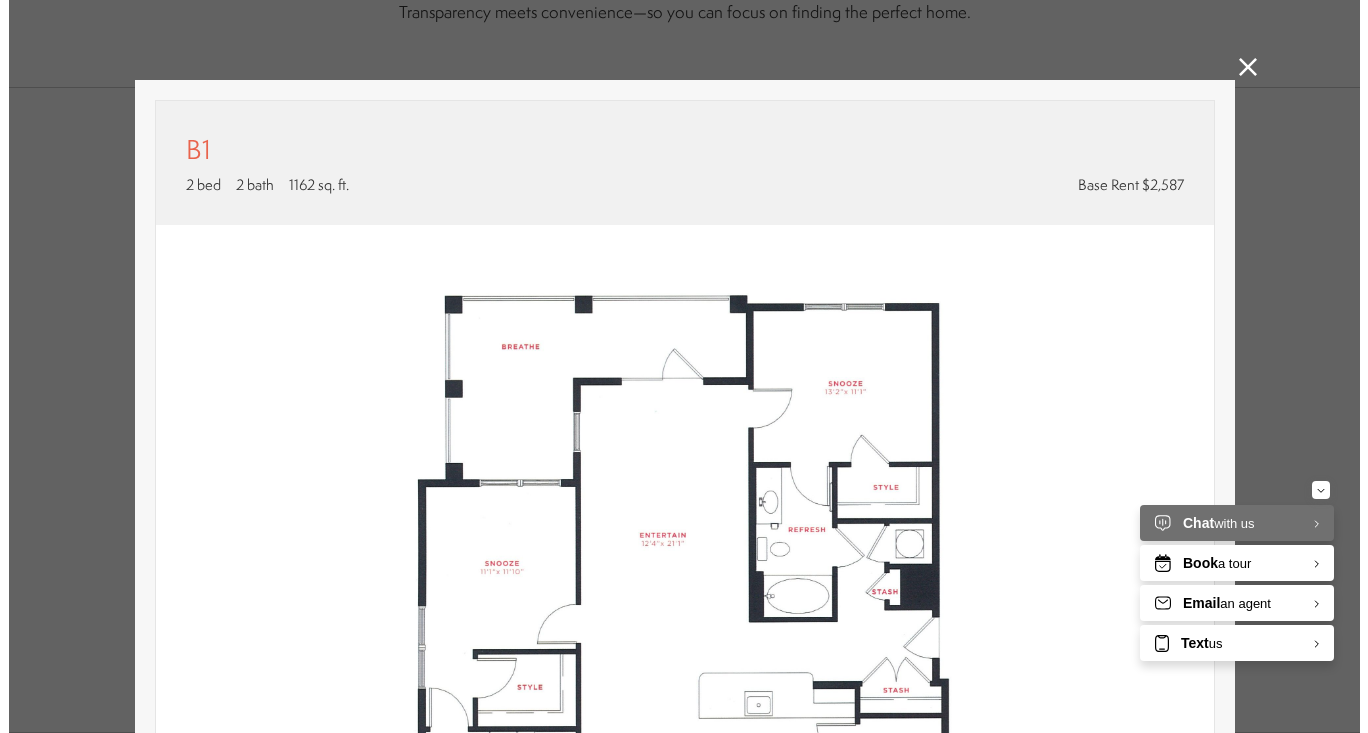 scroll, scrollTop: 0, scrollLeft: 0, axis: both 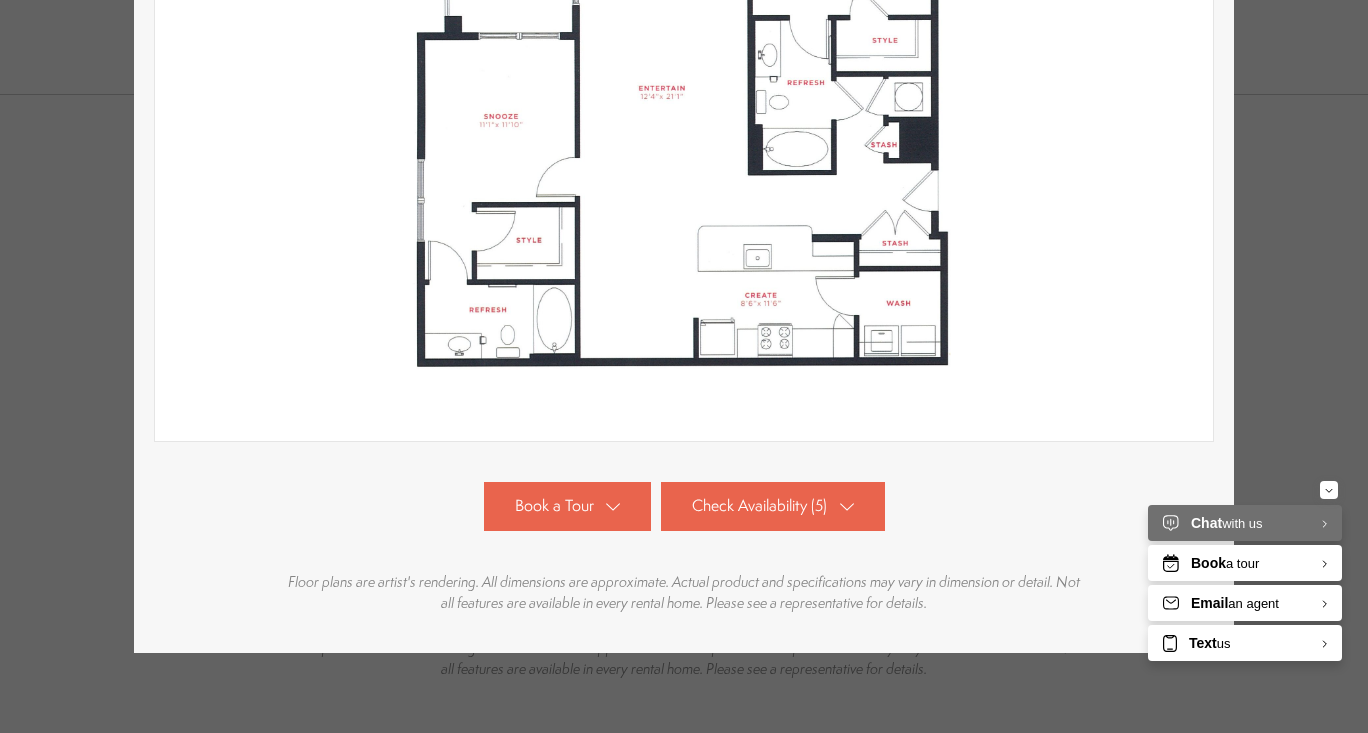 click on "Check Availability (5)" at bounding box center (759, 506) 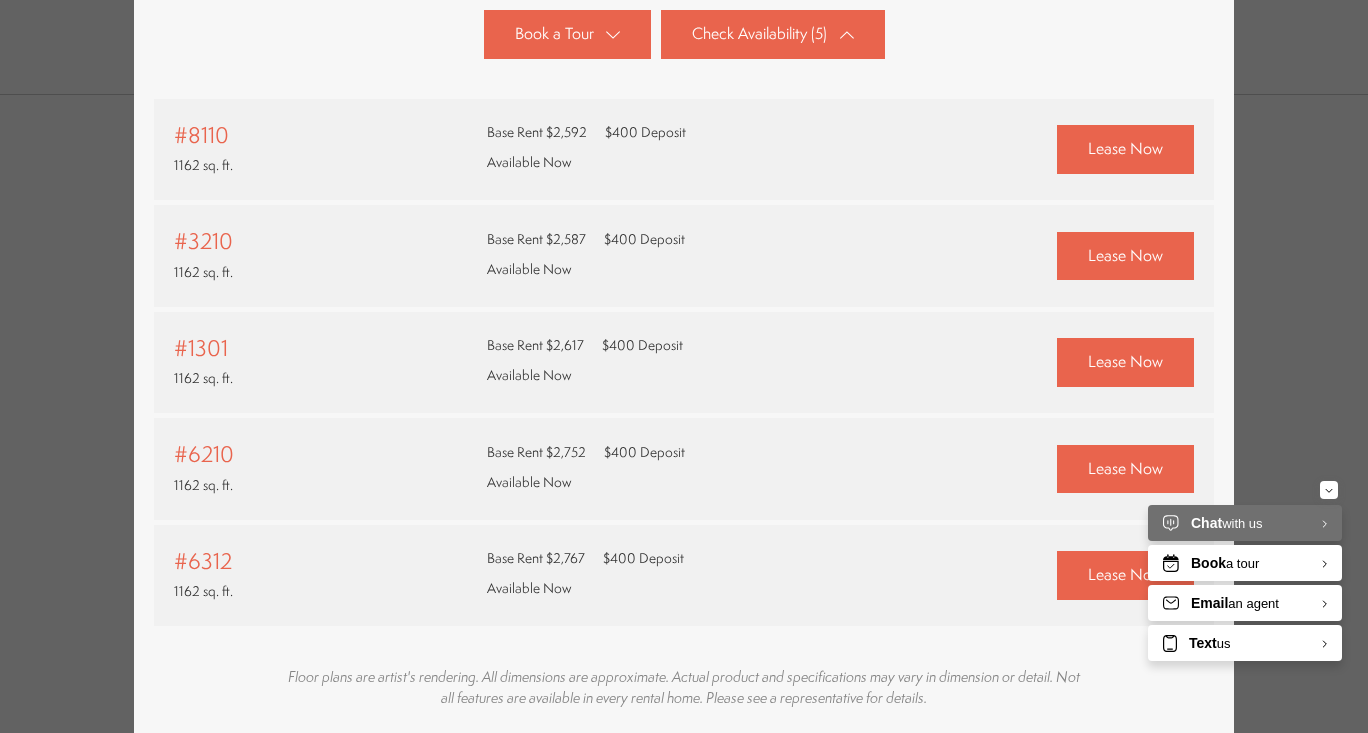 scroll, scrollTop: 931, scrollLeft: 0, axis: vertical 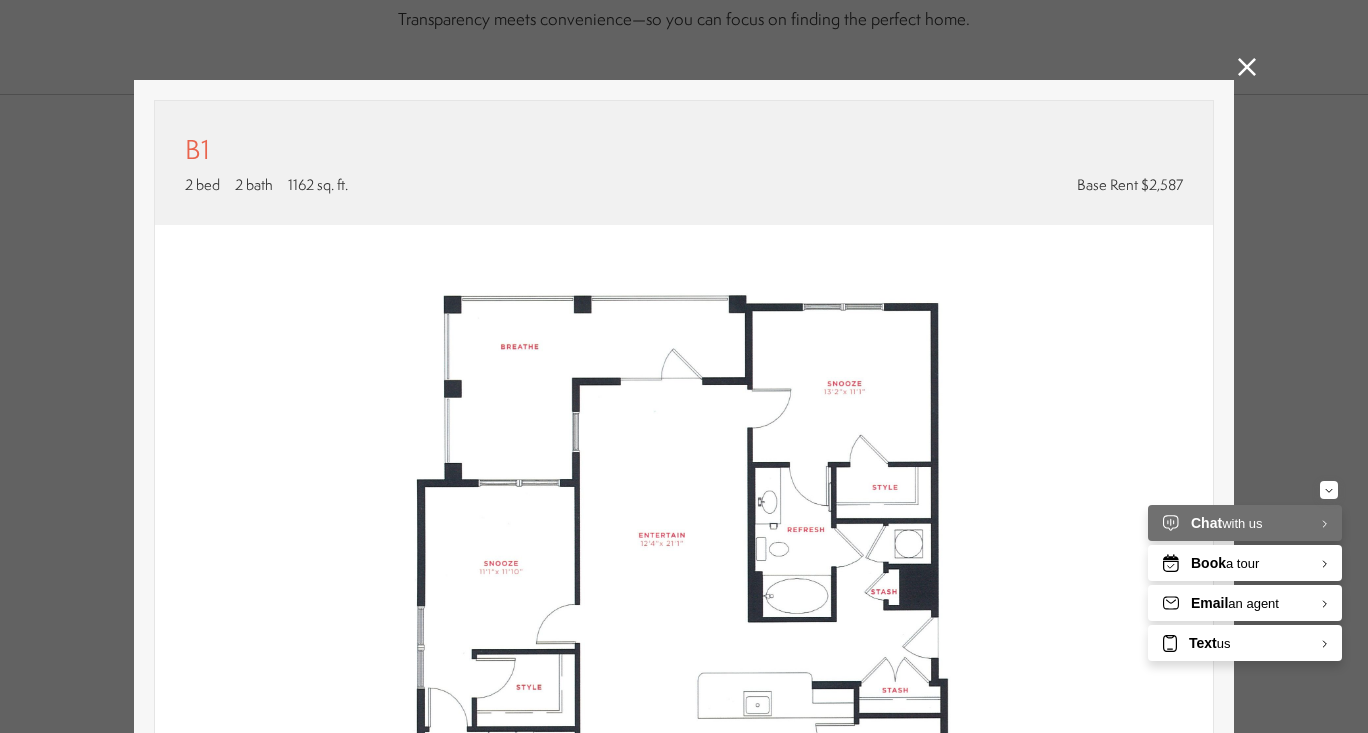 click 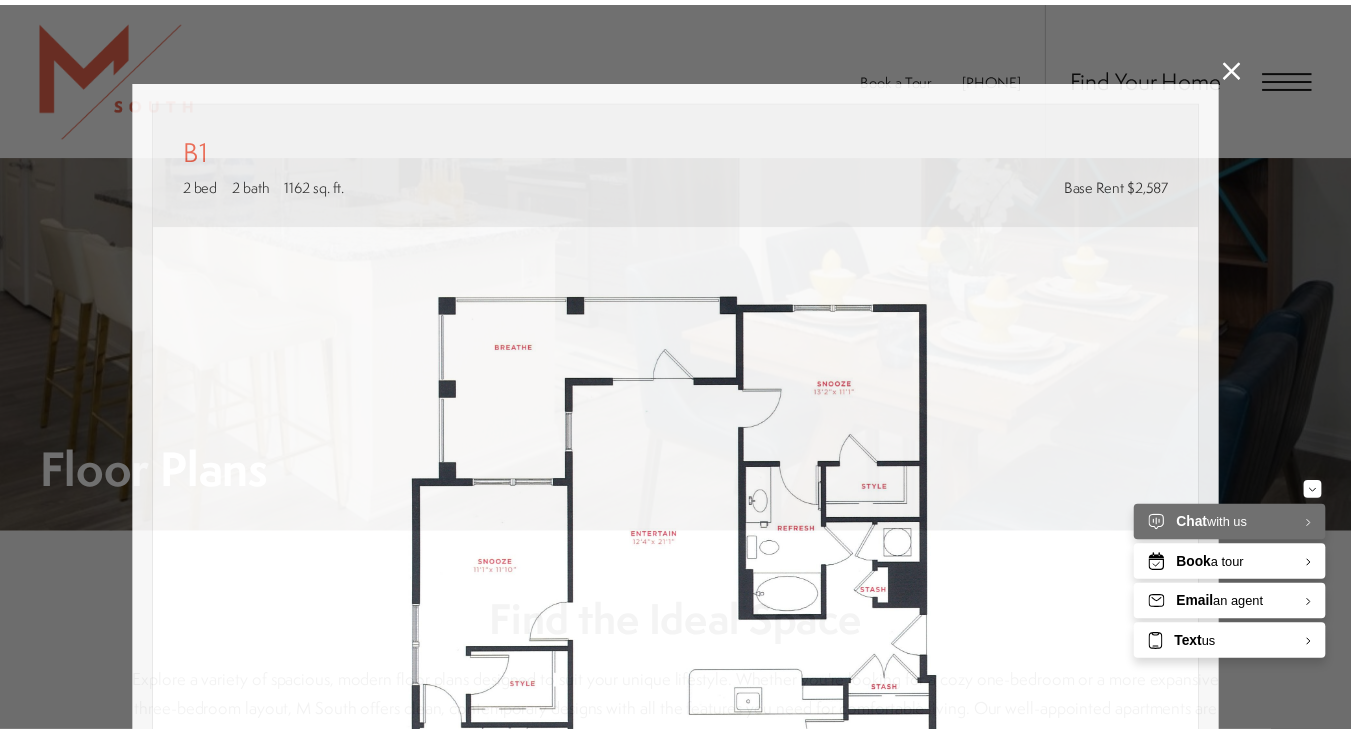 scroll, scrollTop: 1193, scrollLeft: 0, axis: vertical 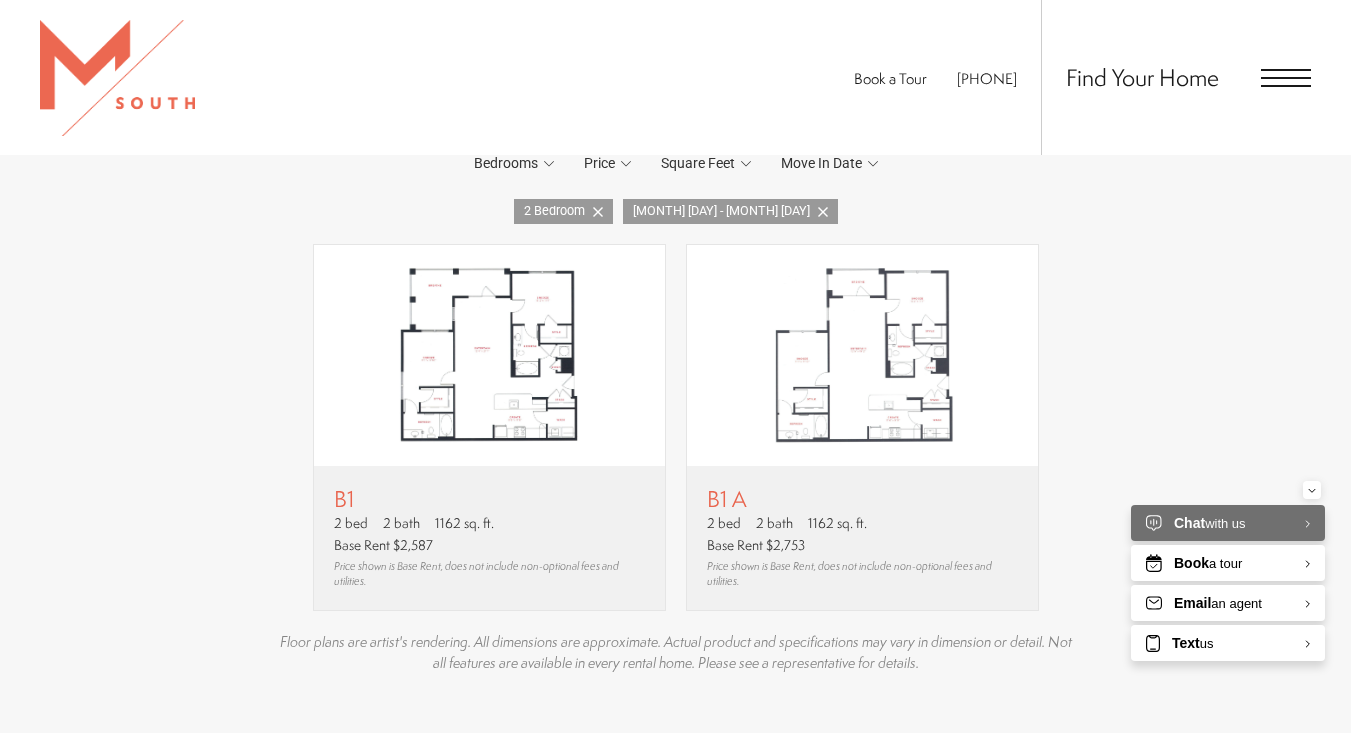 click at bounding box center [862, 355] 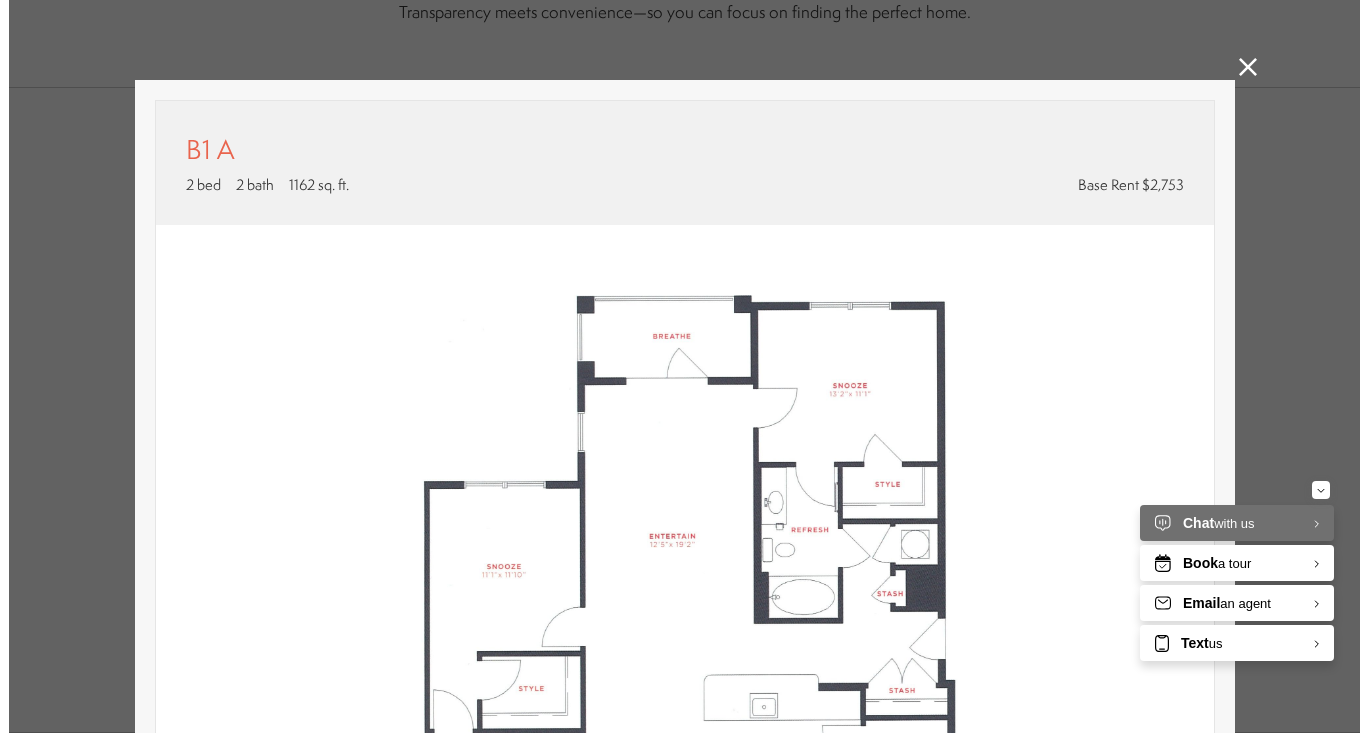 scroll, scrollTop: 0, scrollLeft: 0, axis: both 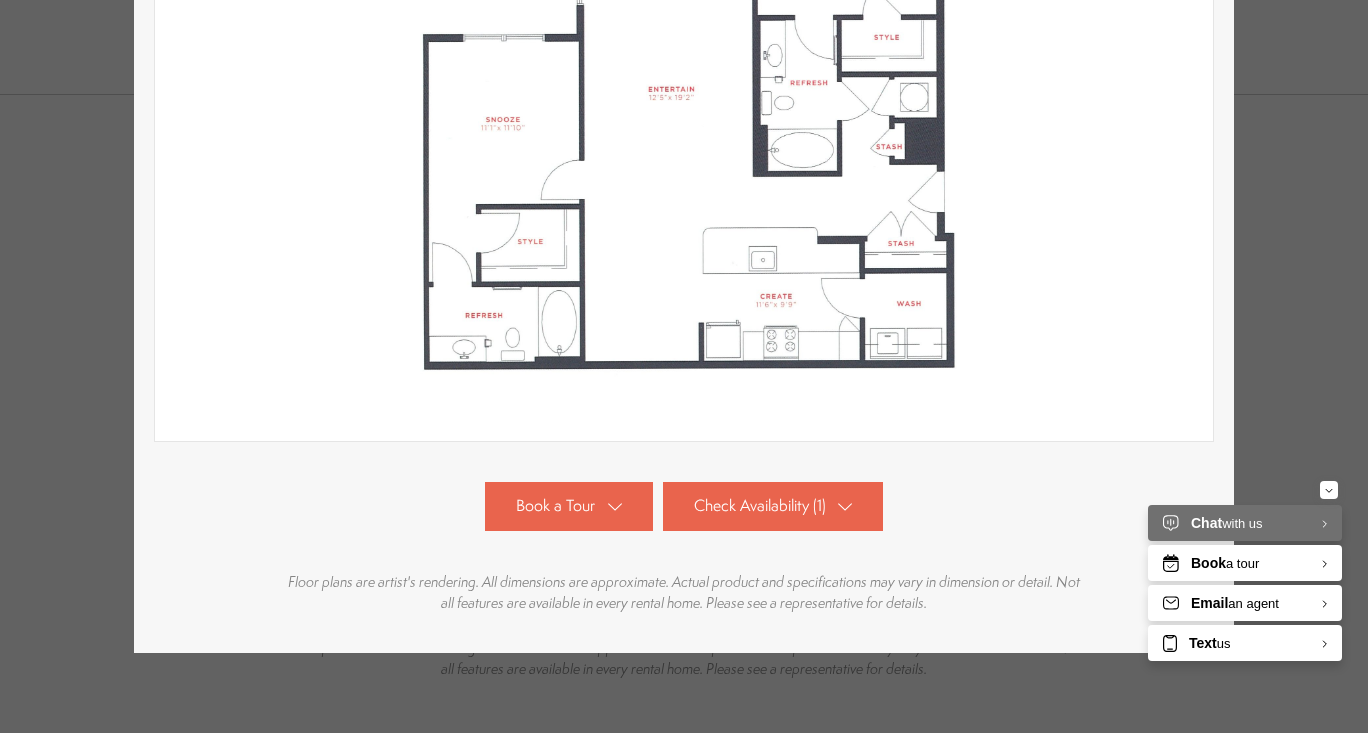 click on "Check Availability (1)" at bounding box center [773, 506] 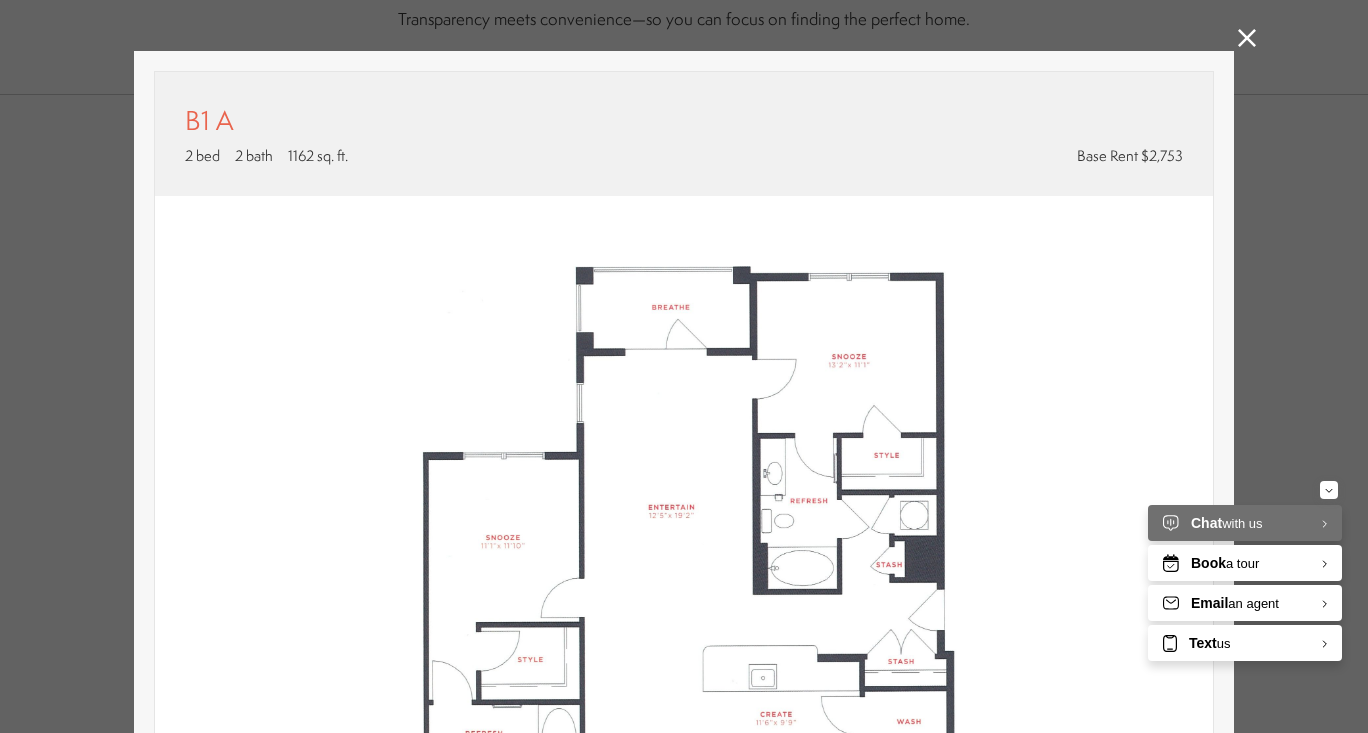 scroll, scrollTop: 5, scrollLeft: 0, axis: vertical 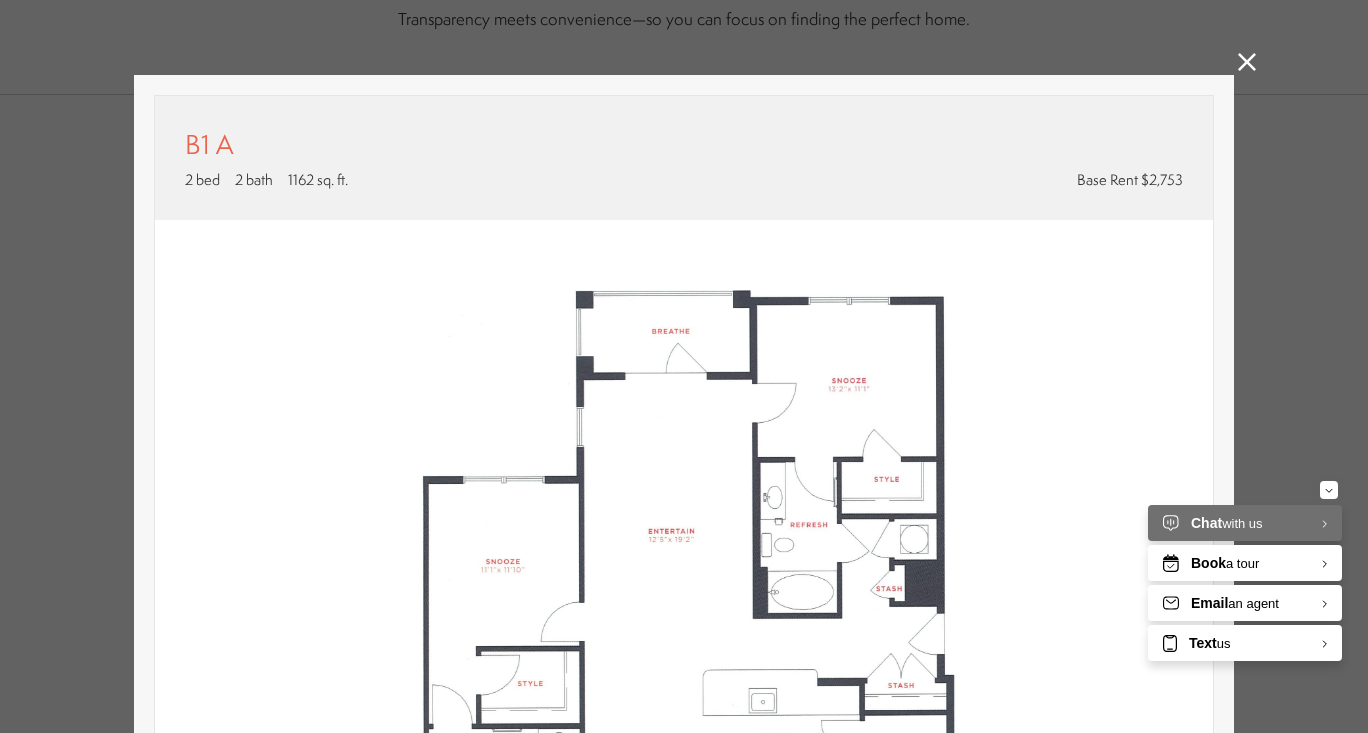 click 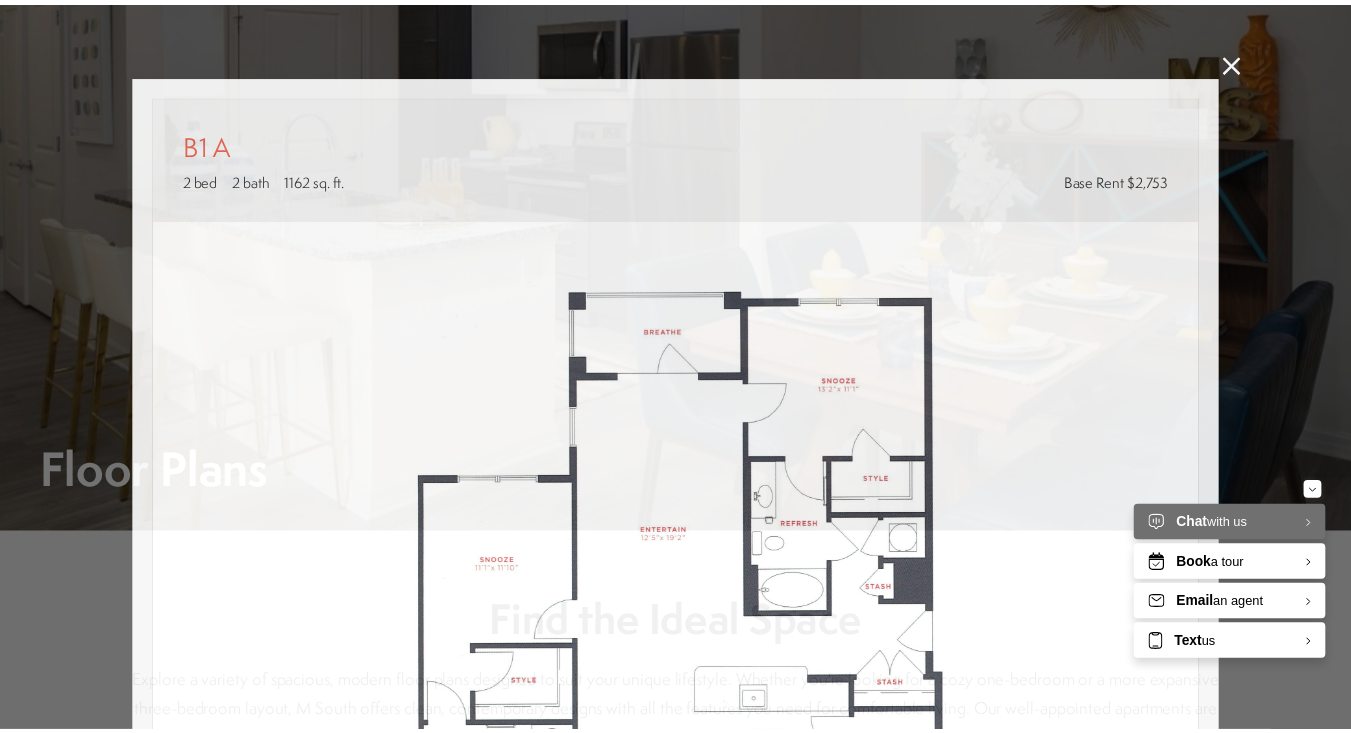scroll, scrollTop: 1193, scrollLeft: 0, axis: vertical 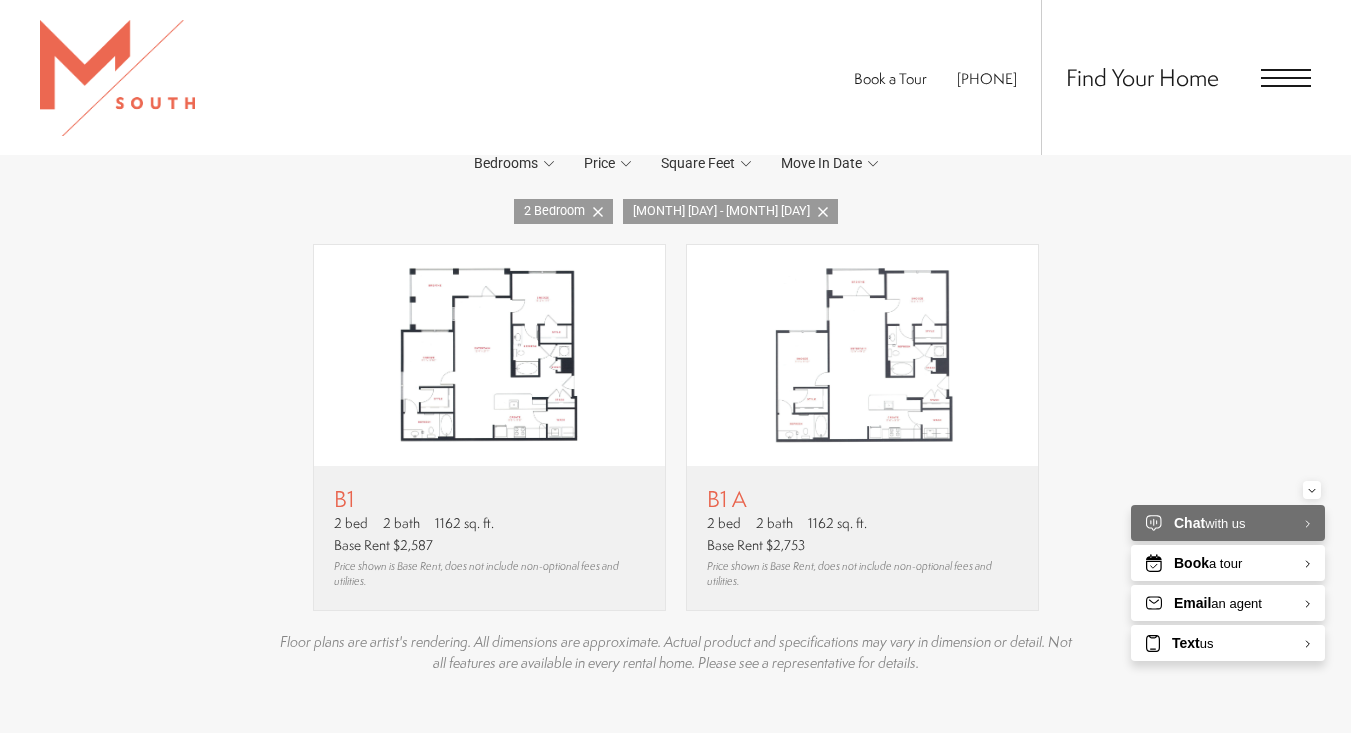 click at bounding box center (489, 355) 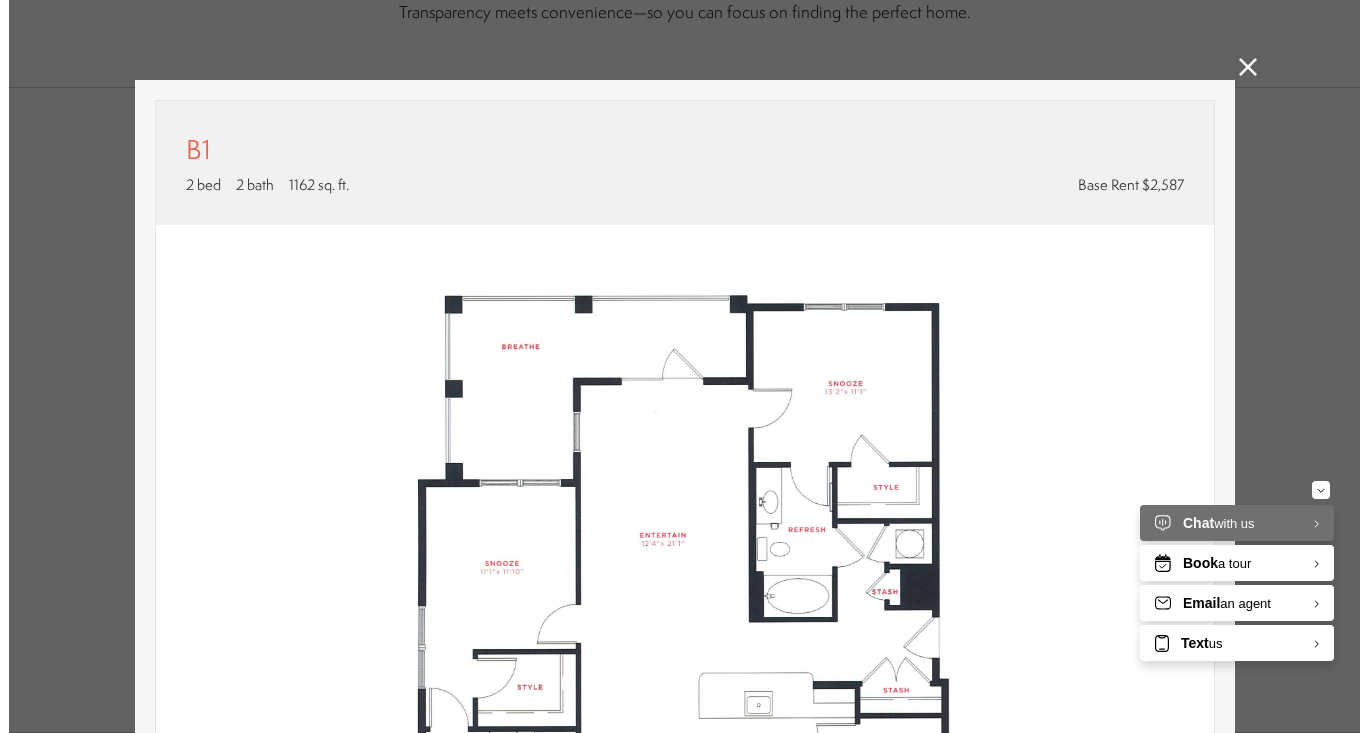 scroll, scrollTop: 0, scrollLeft: 0, axis: both 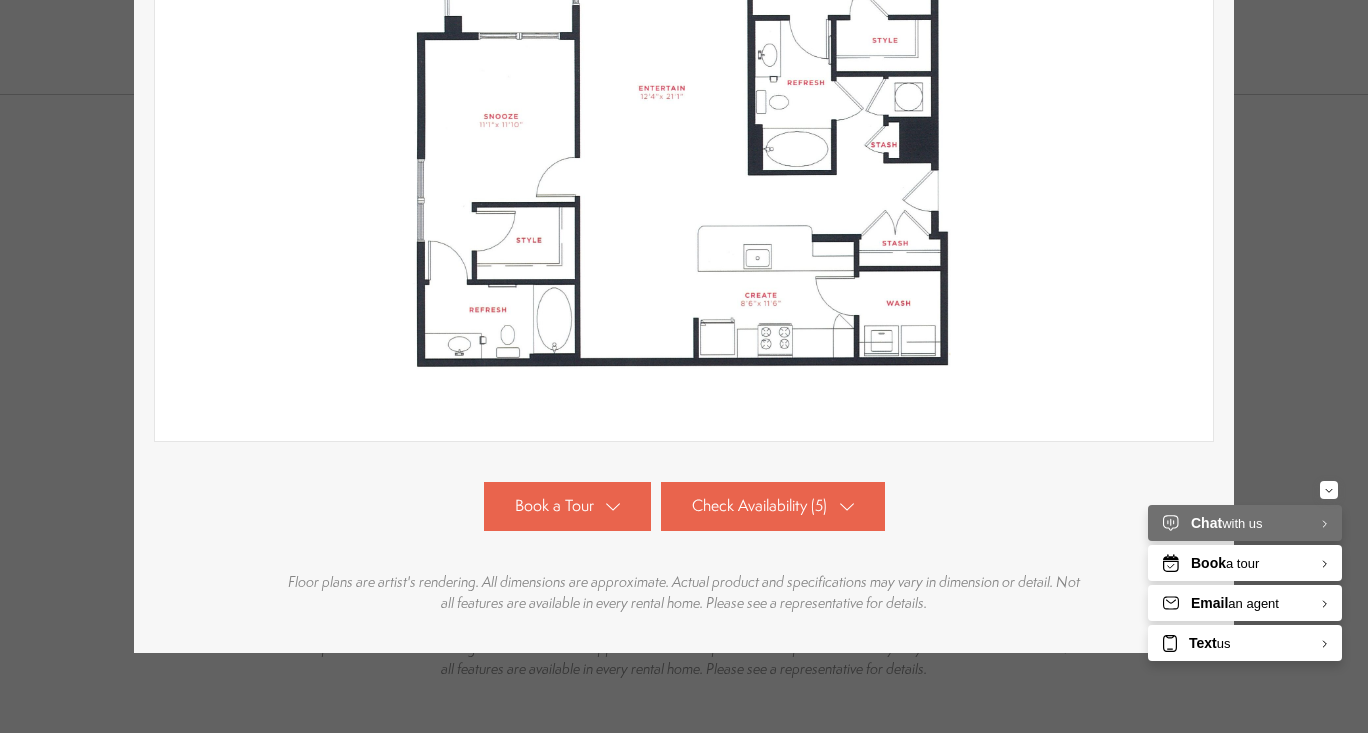 click on "Check Availability (5)" at bounding box center (759, 506) 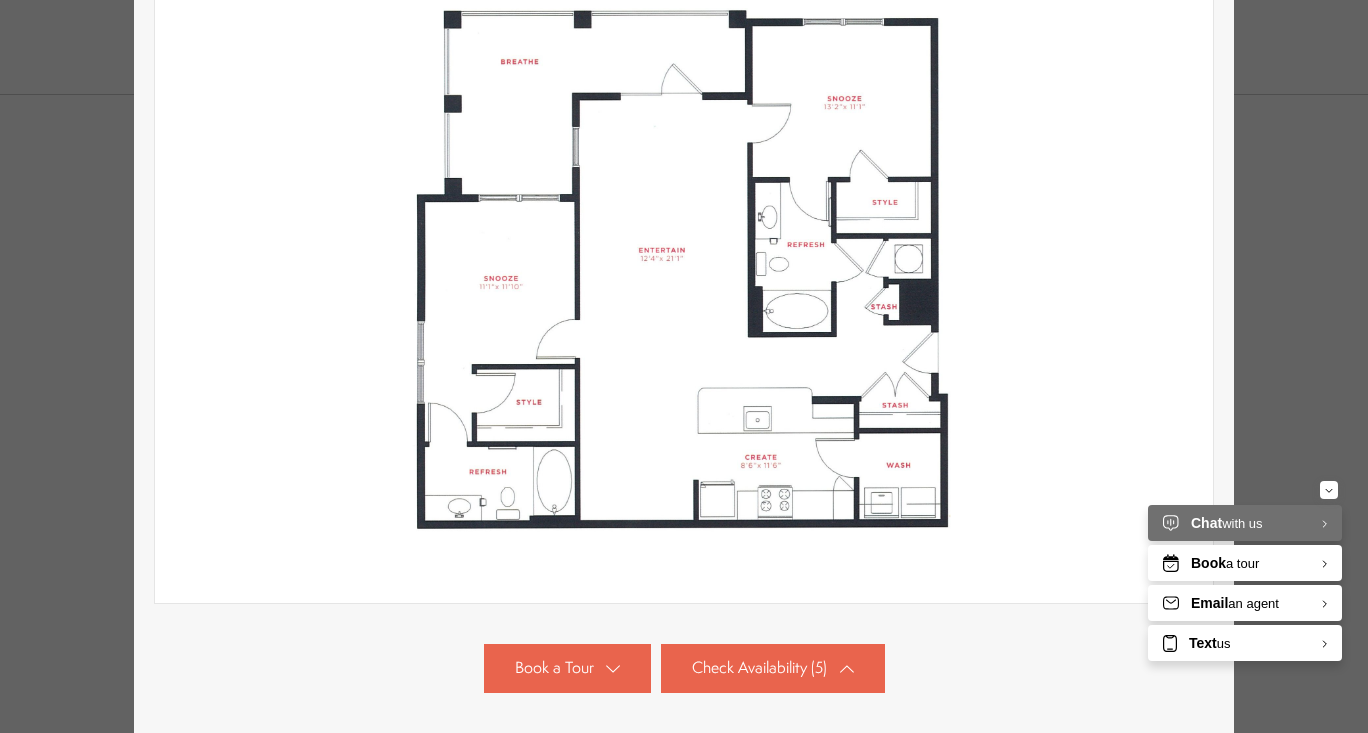 scroll, scrollTop: 37, scrollLeft: 0, axis: vertical 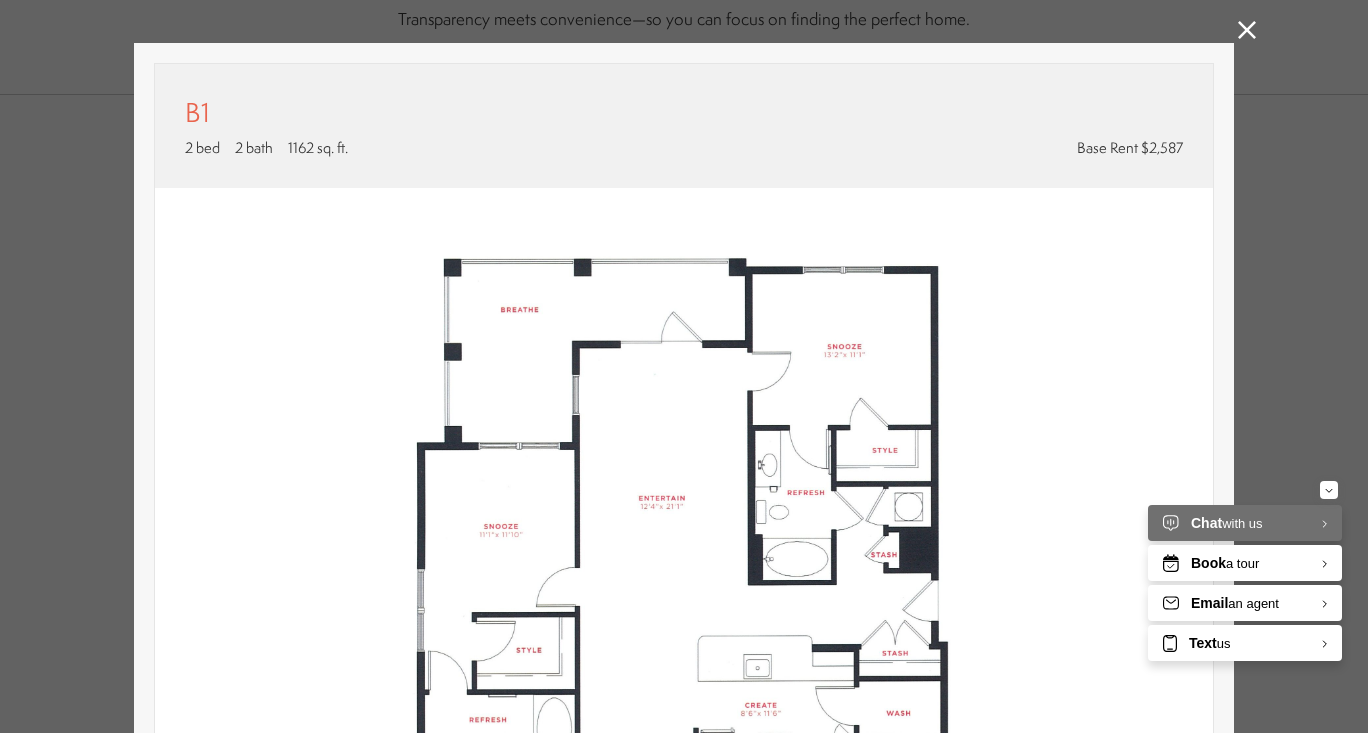click 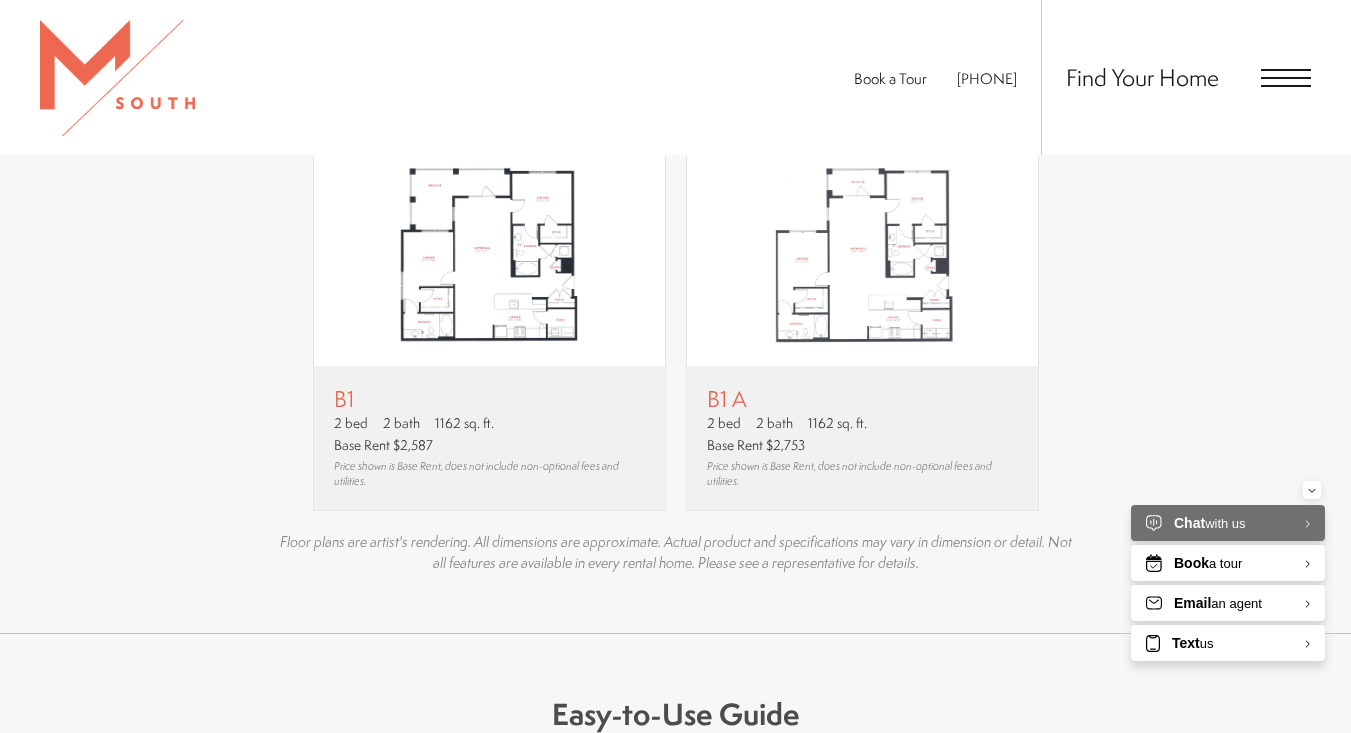 scroll, scrollTop: 1193, scrollLeft: 0, axis: vertical 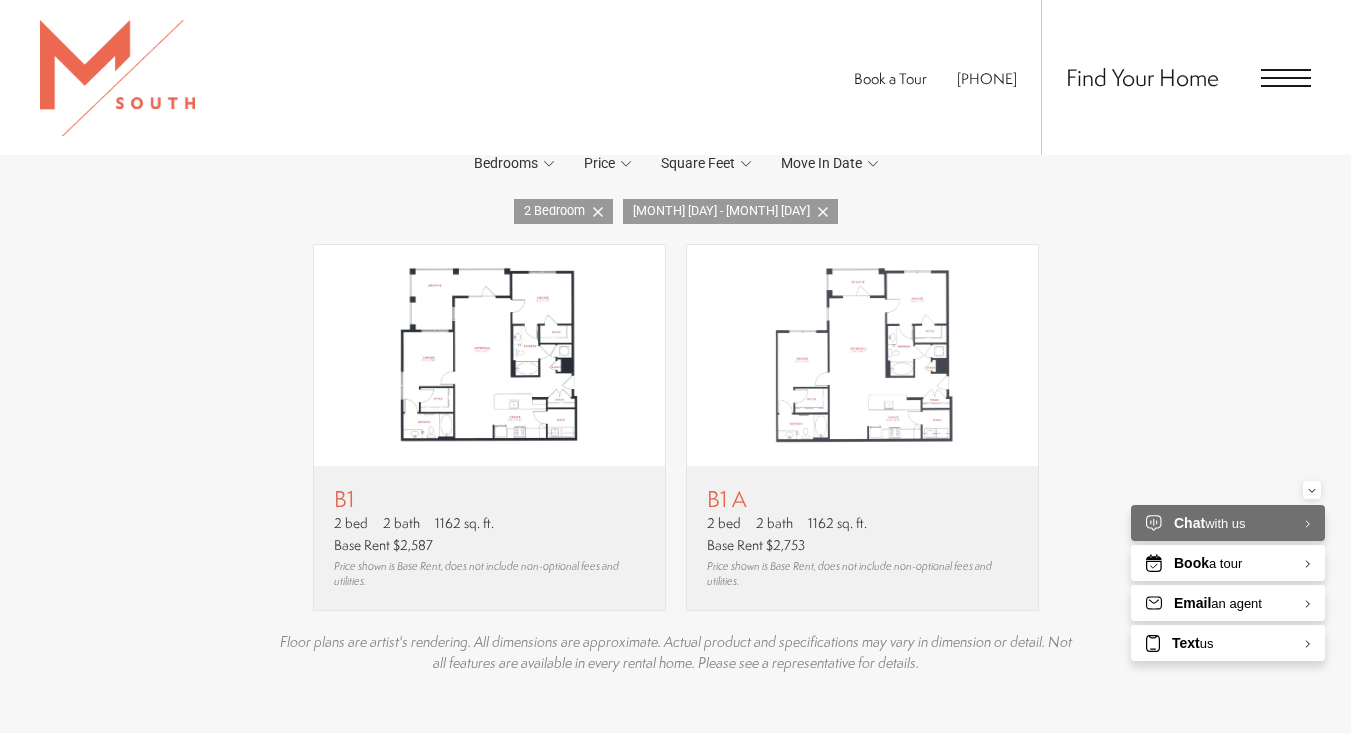 click at bounding box center (862, 355) 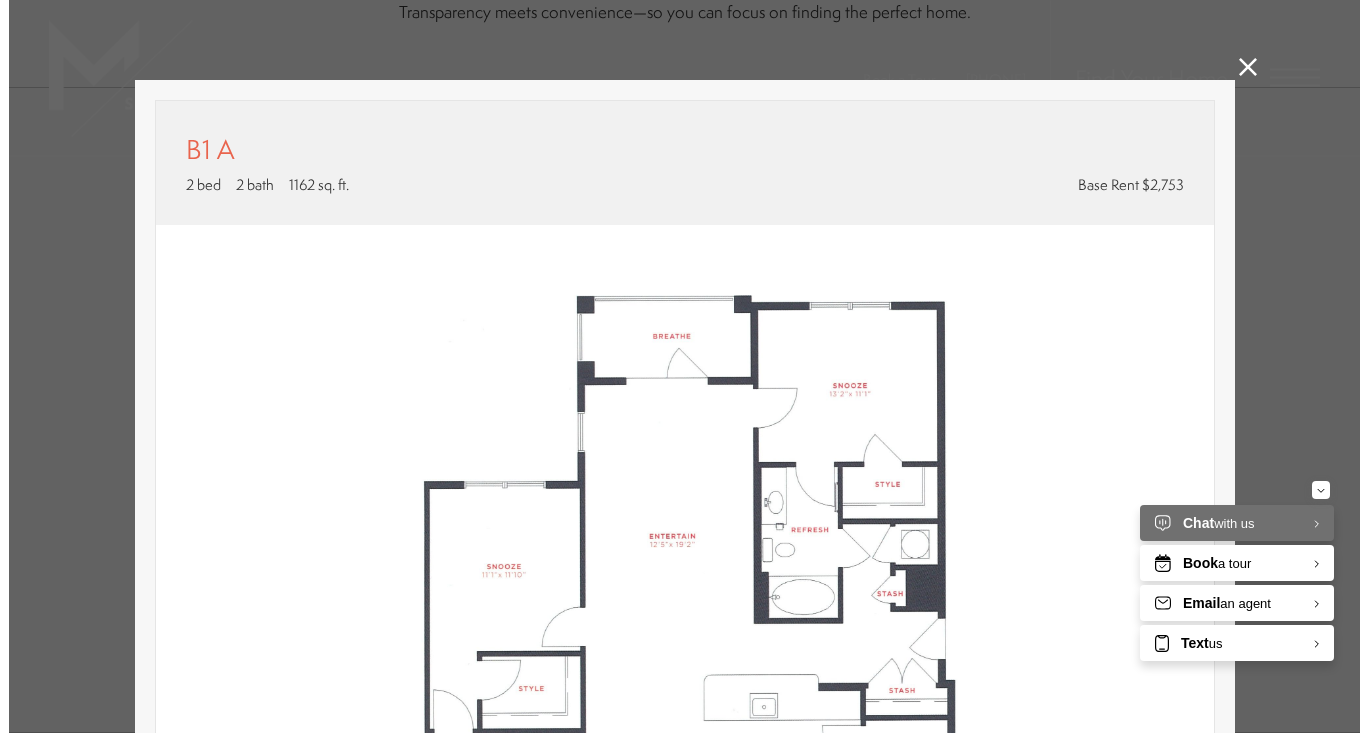 scroll, scrollTop: 0, scrollLeft: 0, axis: both 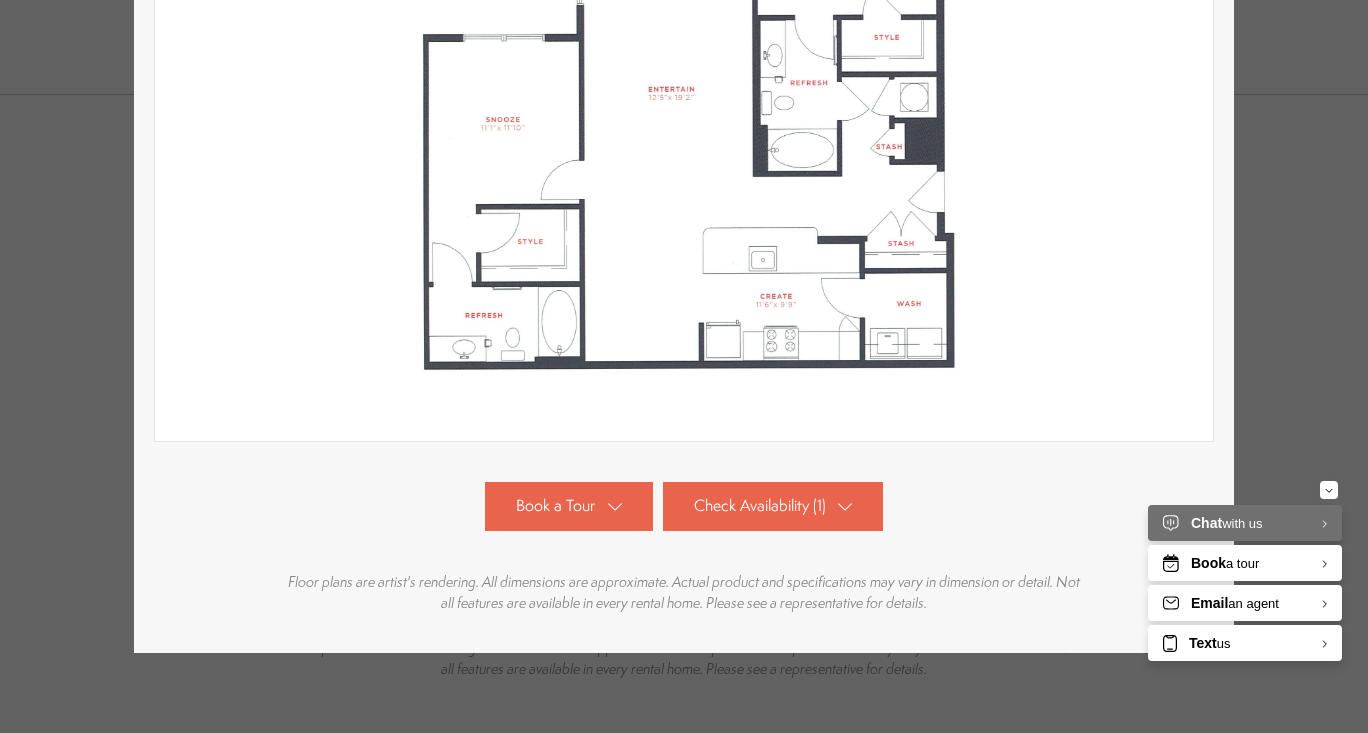 click on "Check Availability (1)" at bounding box center [760, 506] 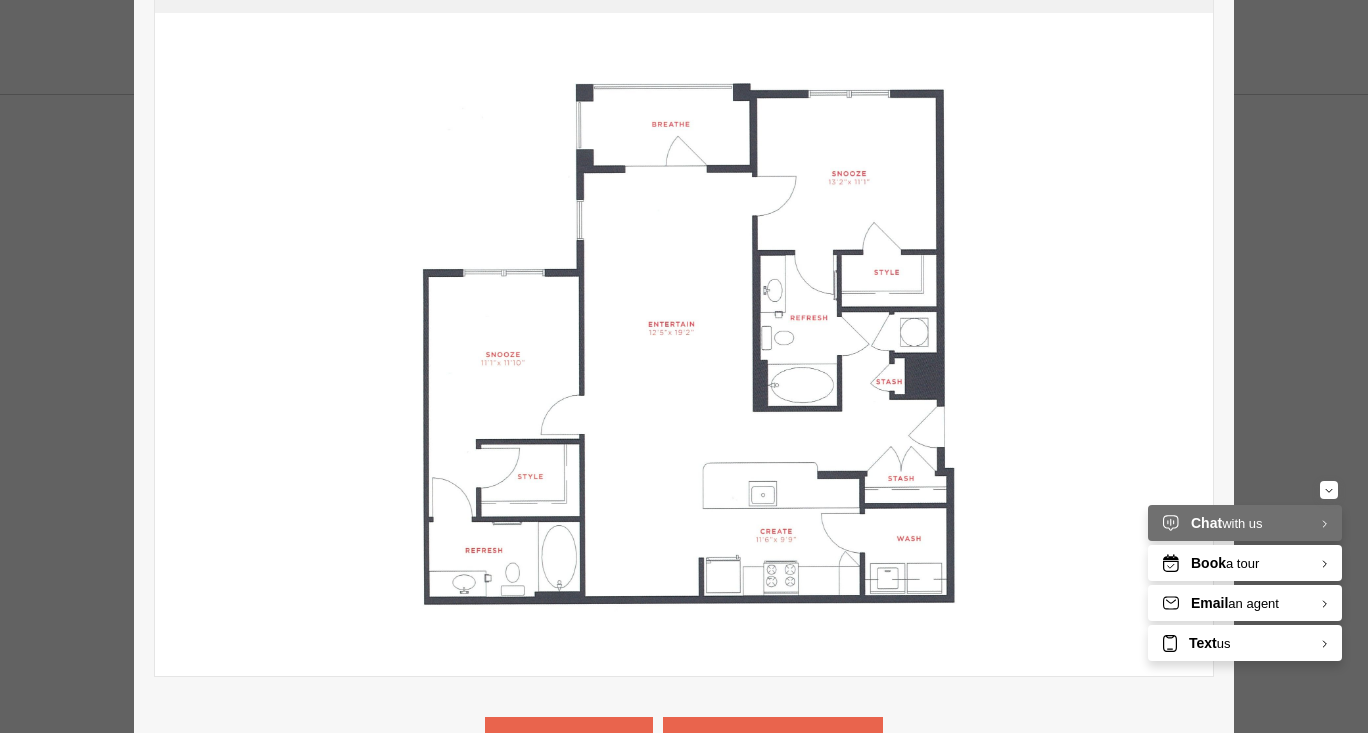 scroll, scrollTop: 0, scrollLeft: 0, axis: both 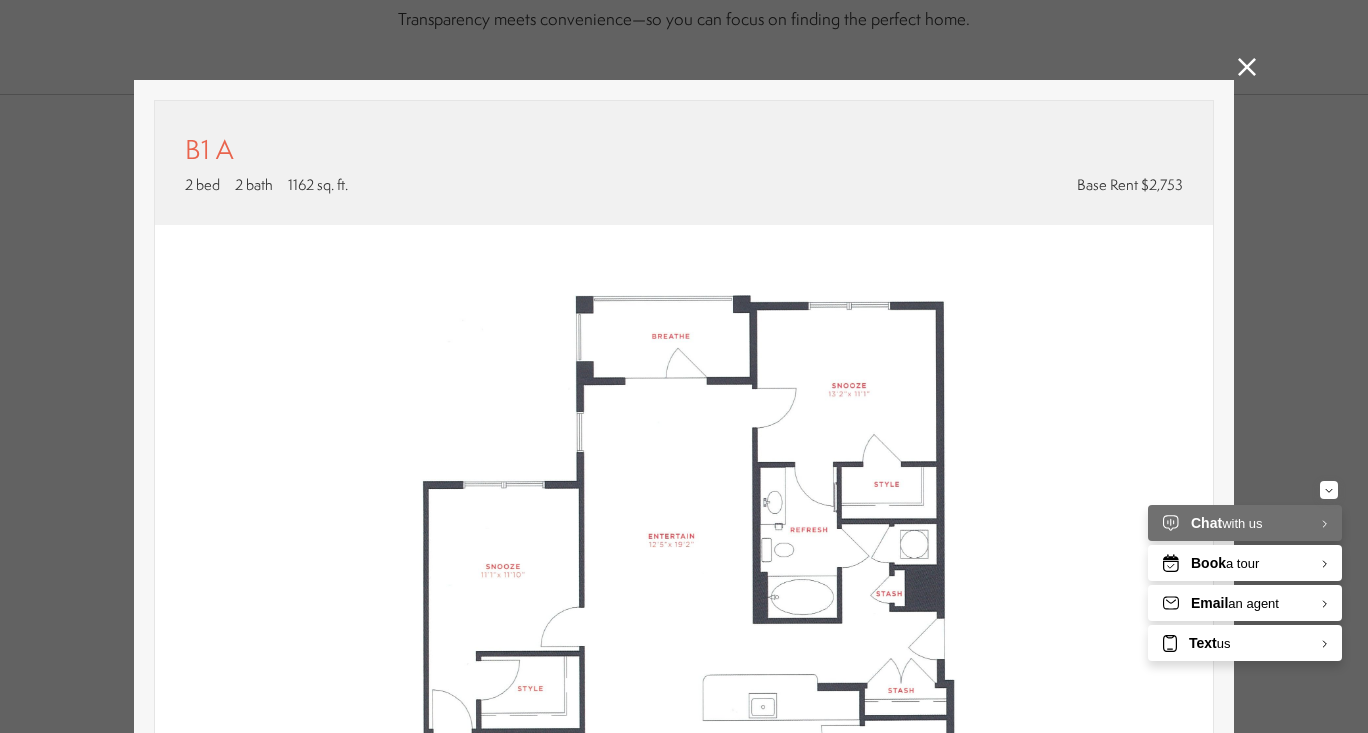click 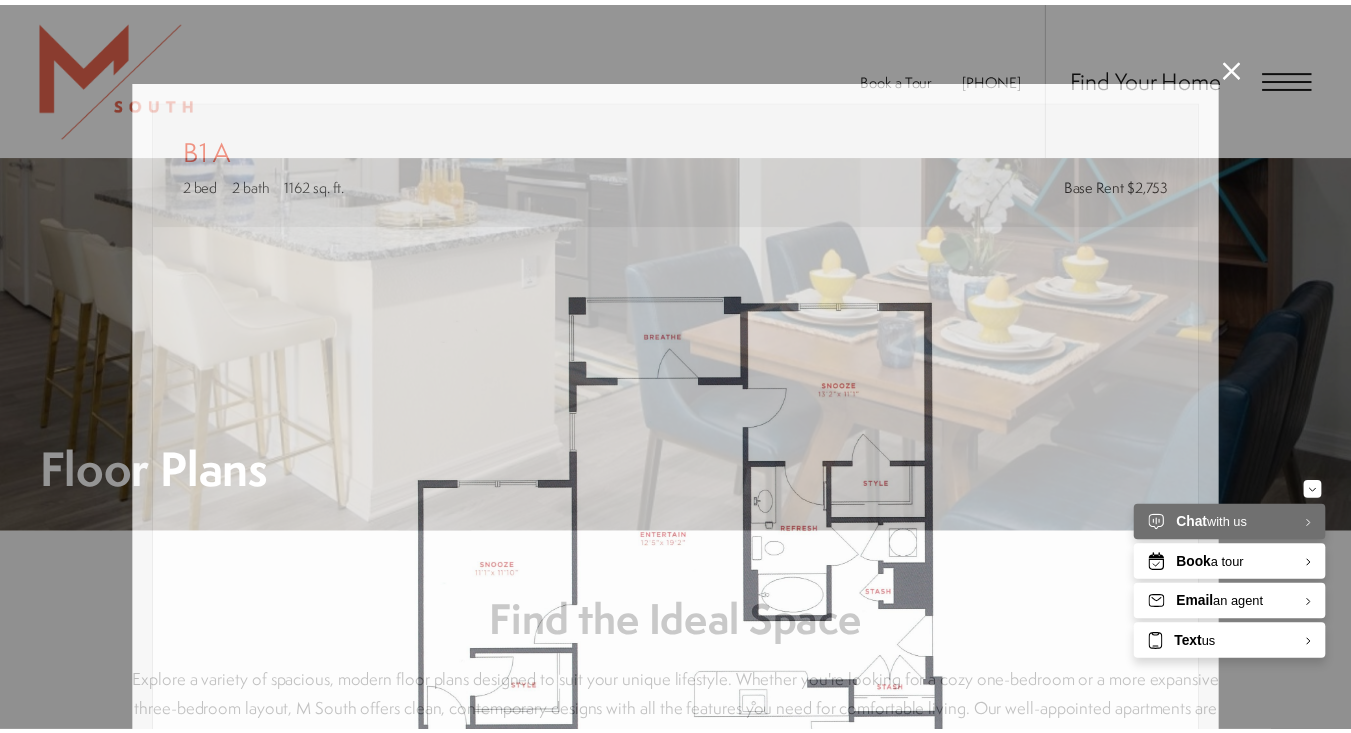 scroll, scrollTop: 1193, scrollLeft: 0, axis: vertical 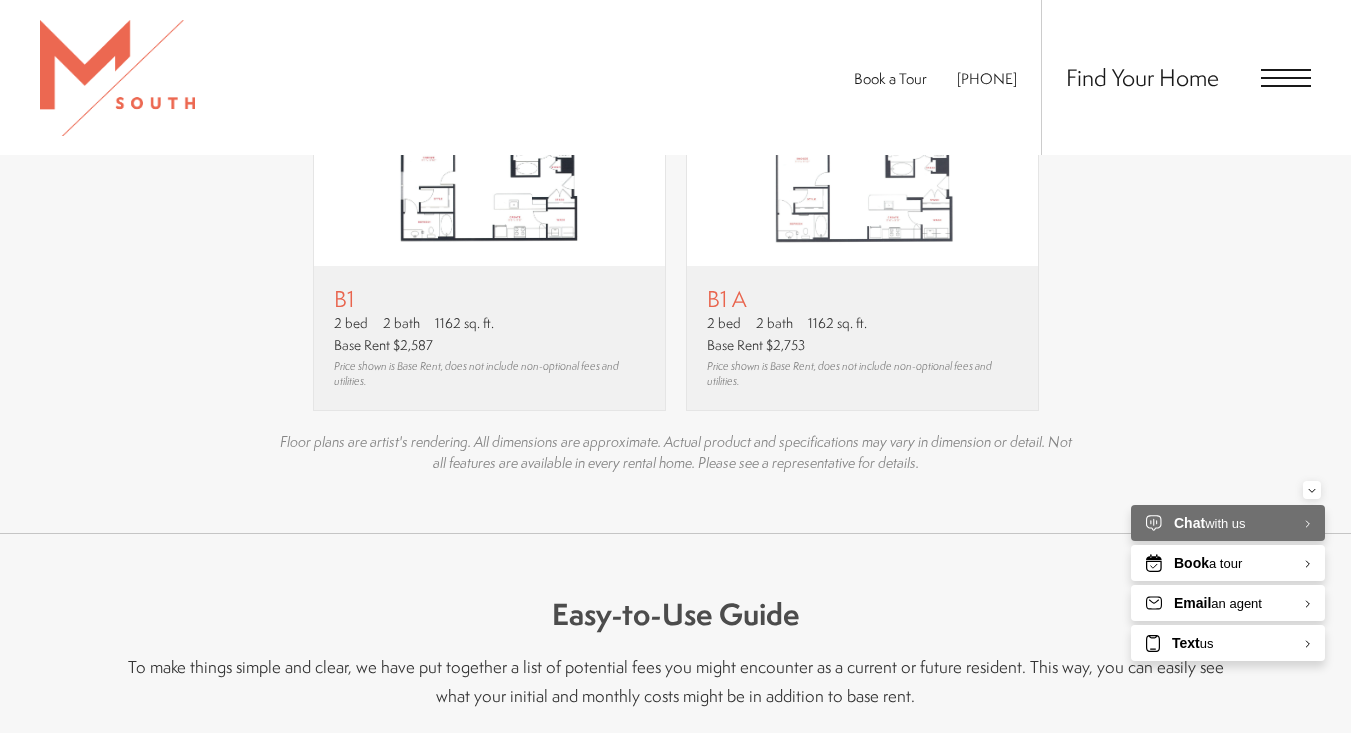 click on "2 bed 2 bath 1162 sq. ft." at bounding box center (489, 324) 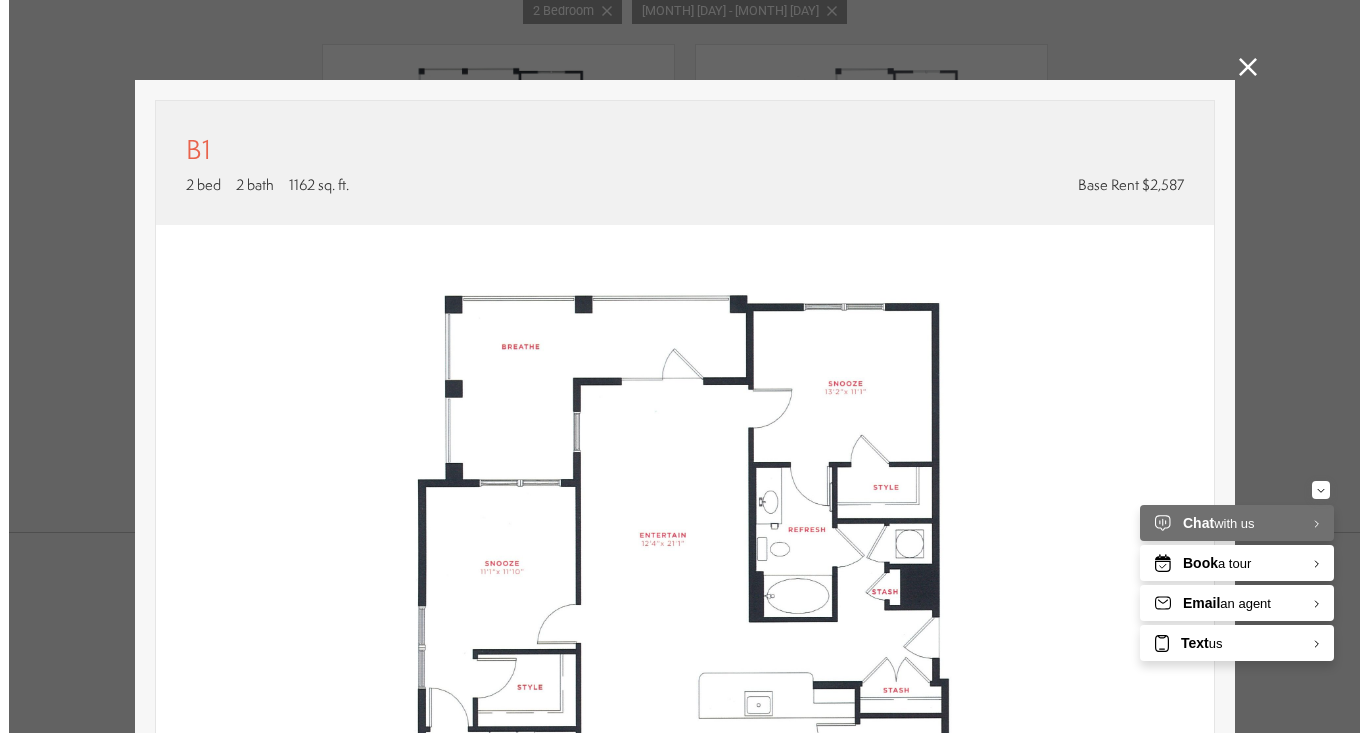 scroll, scrollTop: 0, scrollLeft: 0, axis: both 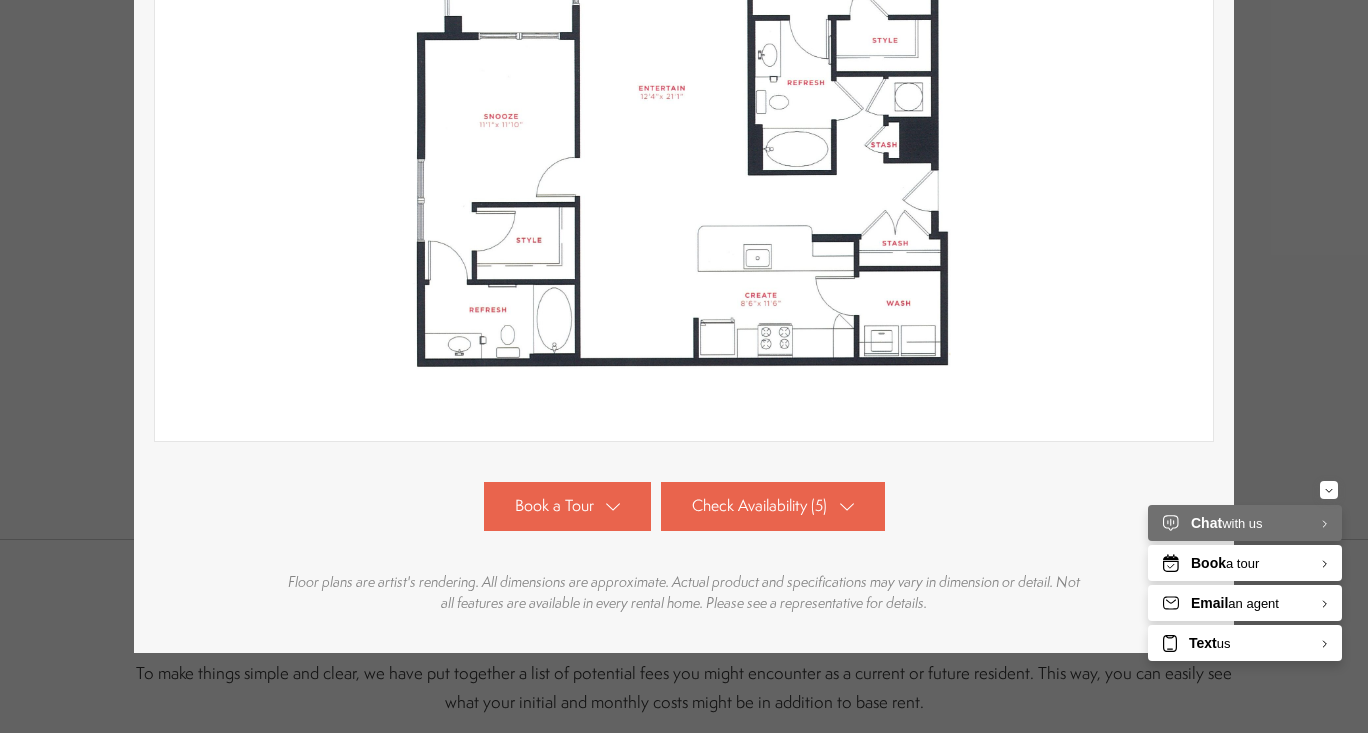 click on "Check Availability (5)" at bounding box center [759, 506] 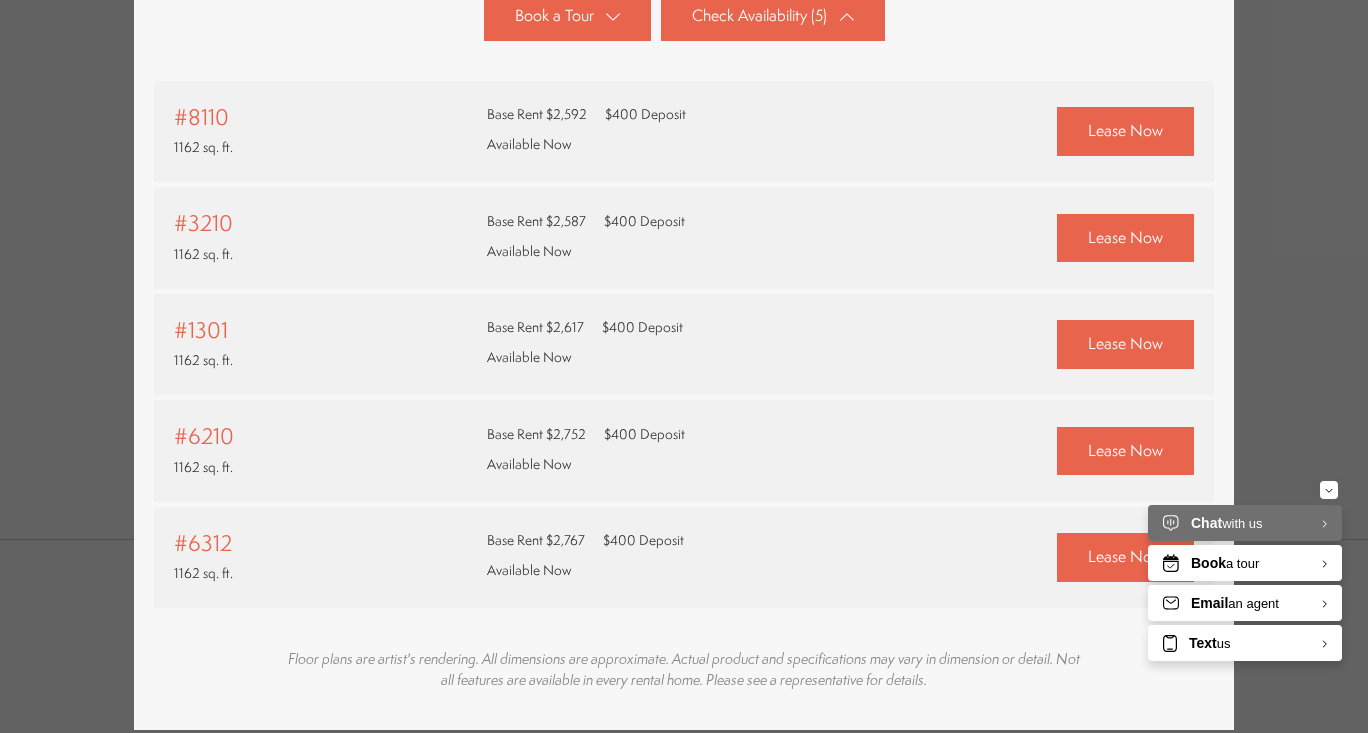 scroll, scrollTop: 837, scrollLeft: 0, axis: vertical 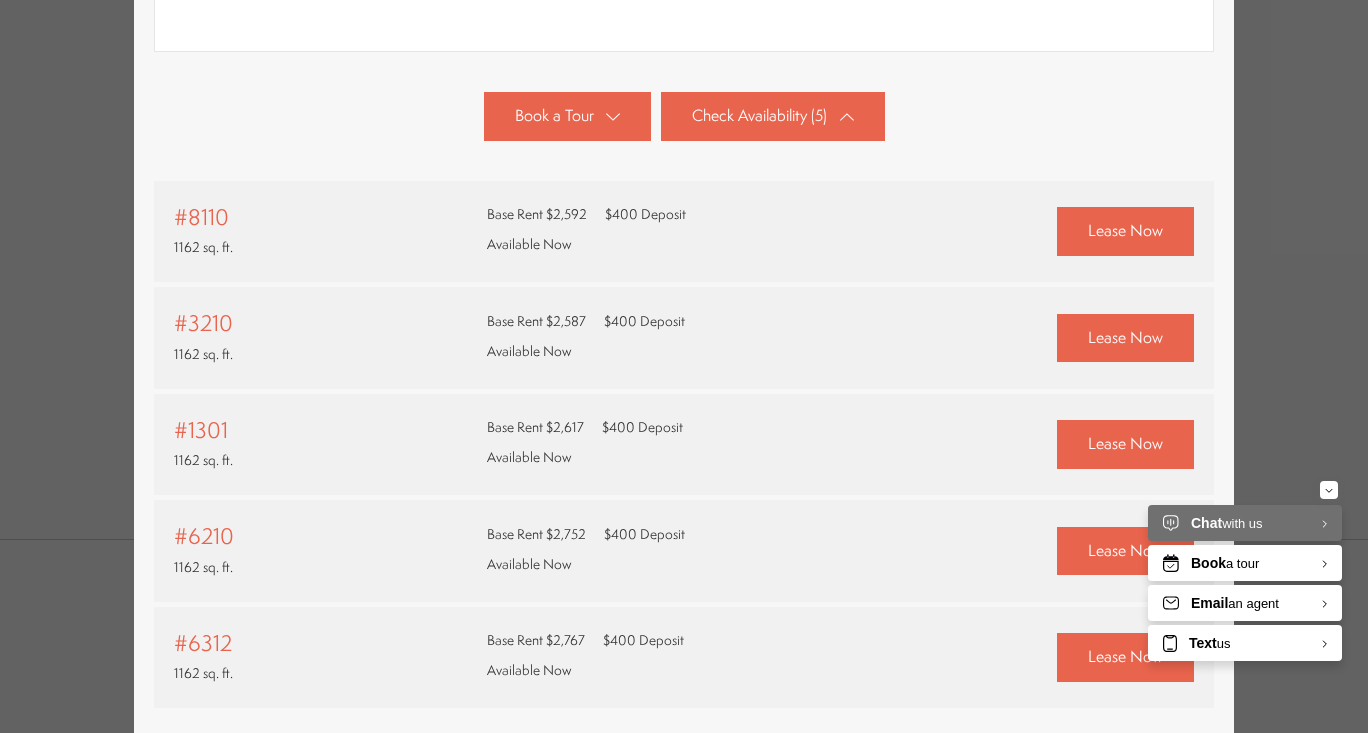 click on "Lease Now" at bounding box center (1125, 338) 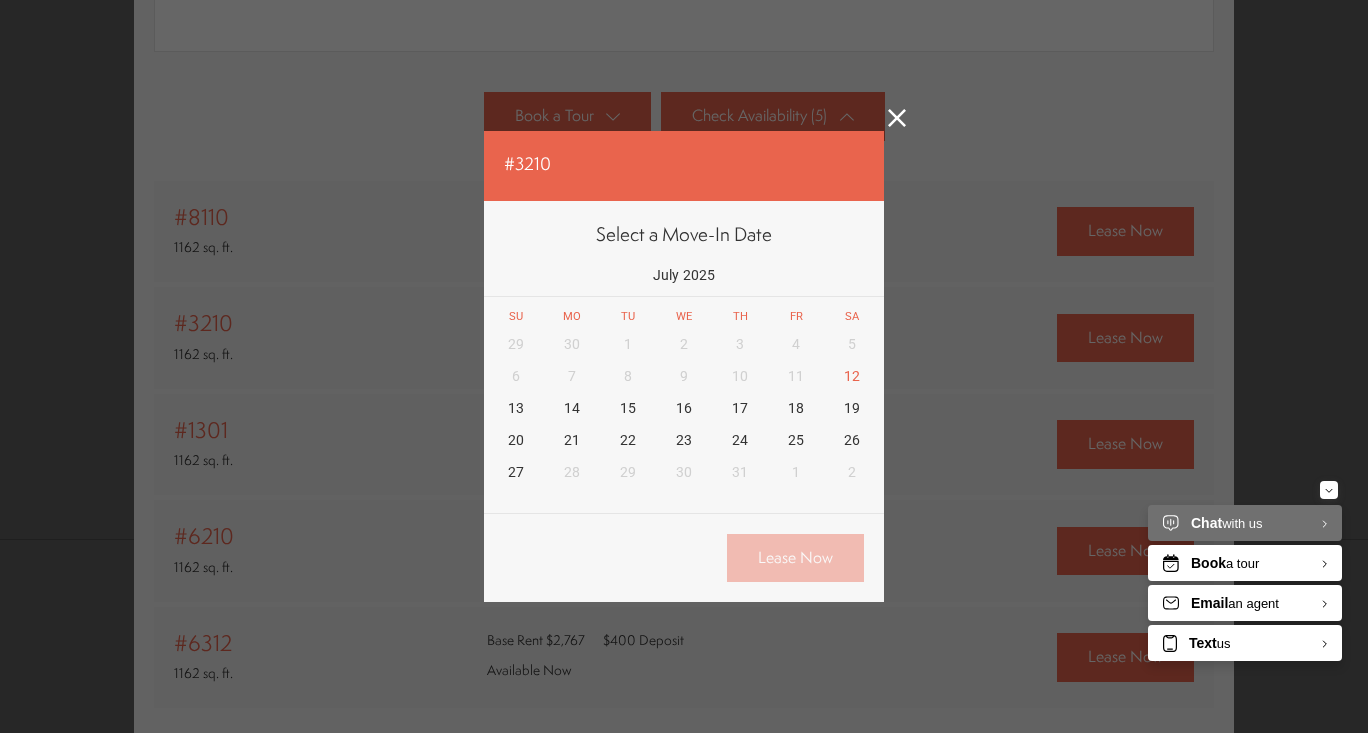 click on "2025" at bounding box center (699, 275) 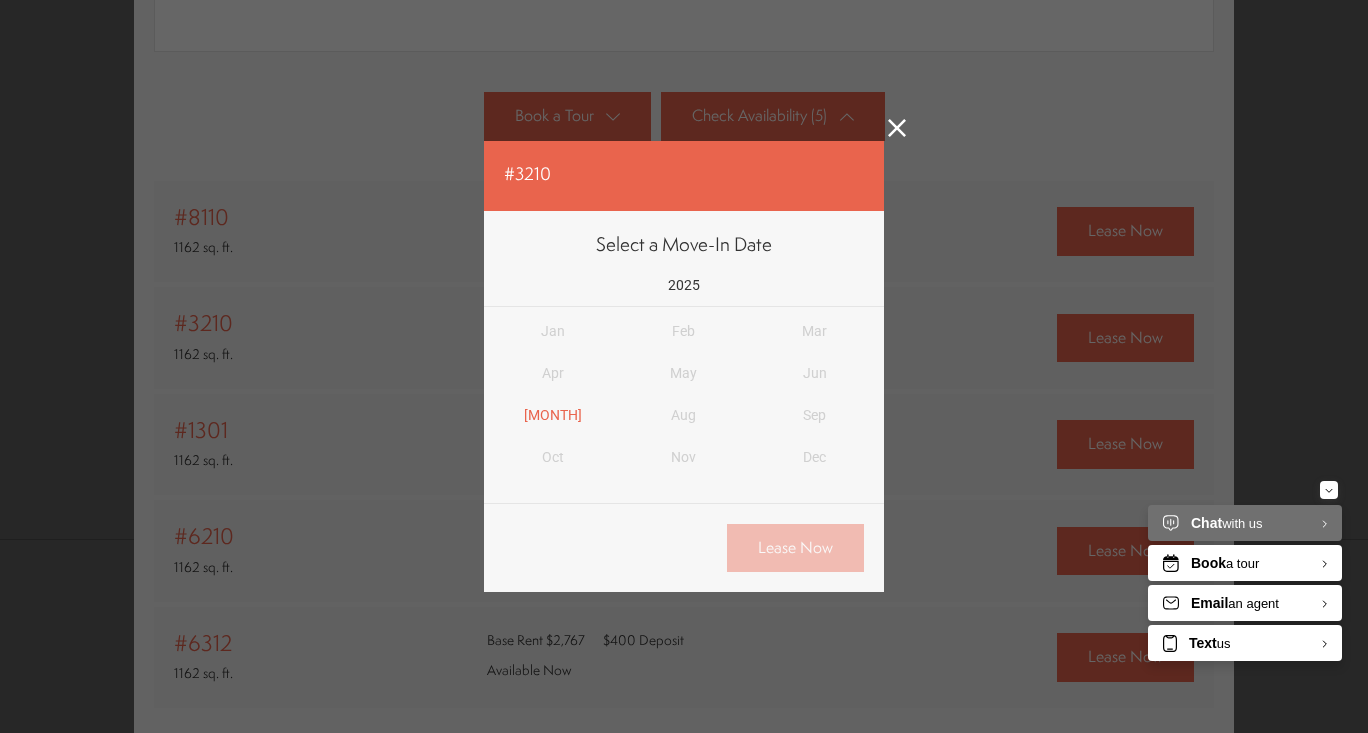 click on "Jan Feb Mar Apr May Jun Jul Aug Sep Oct Nov Dec" at bounding box center [684, 395] 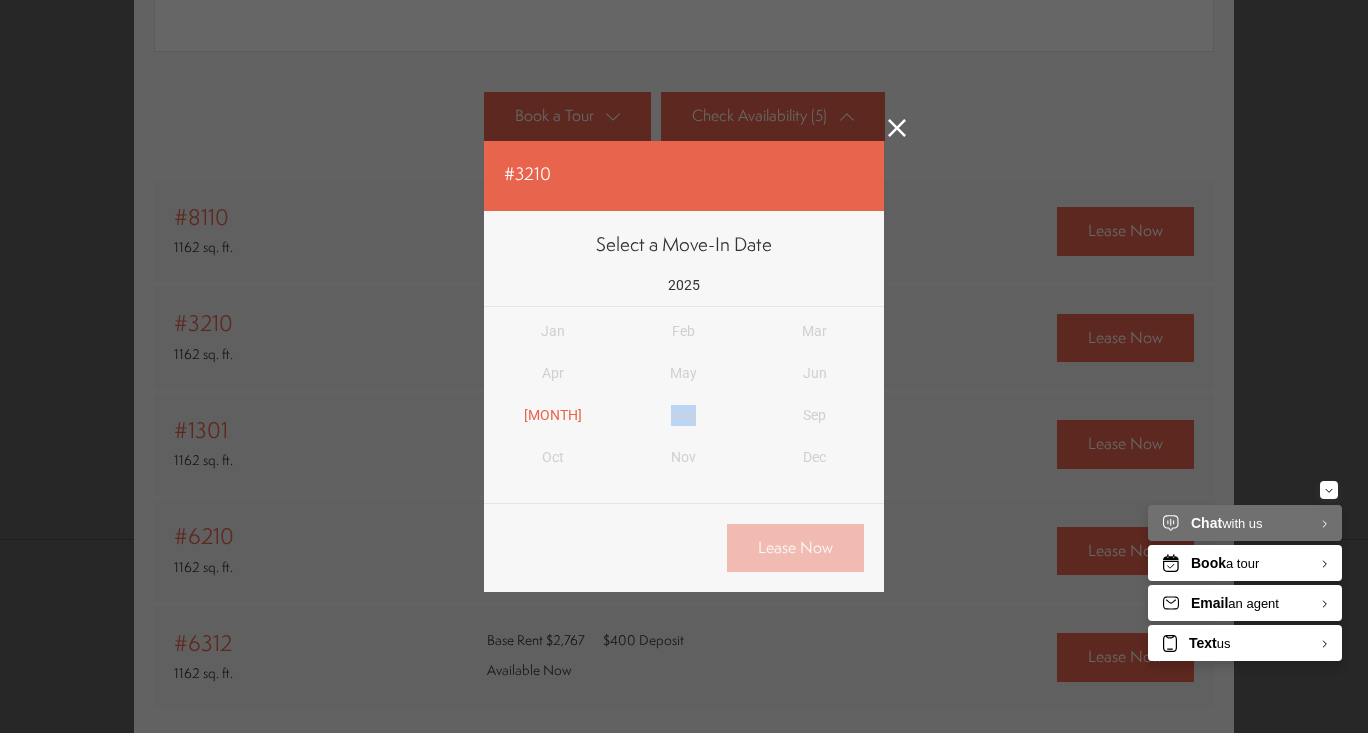 click on "Jan Feb Mar Apr May Jun Jul Aug Sep Oct Nov Dec" at bounding box center (684, 395) 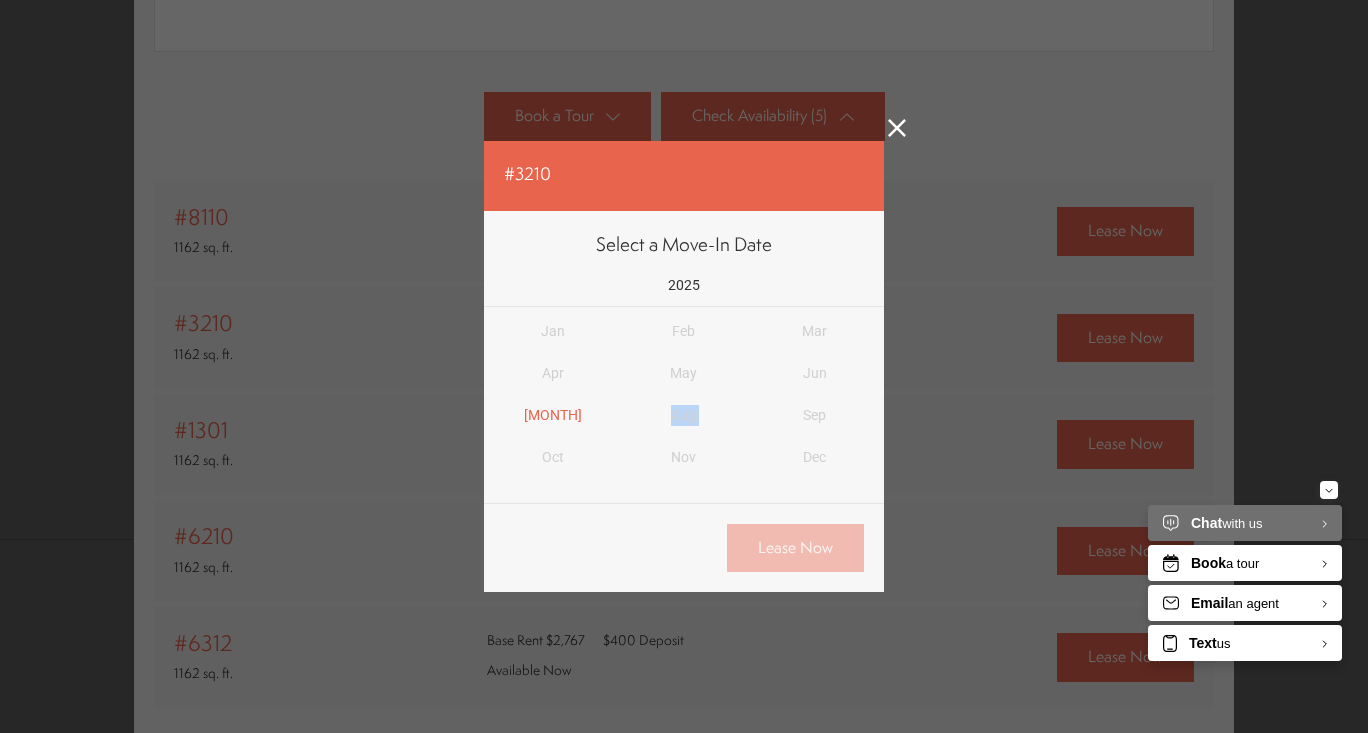 click on "Jan Feb Mar Apr May Jun Jul Aug Sep Oct Nov Dec" at bounding box center (684, 395) 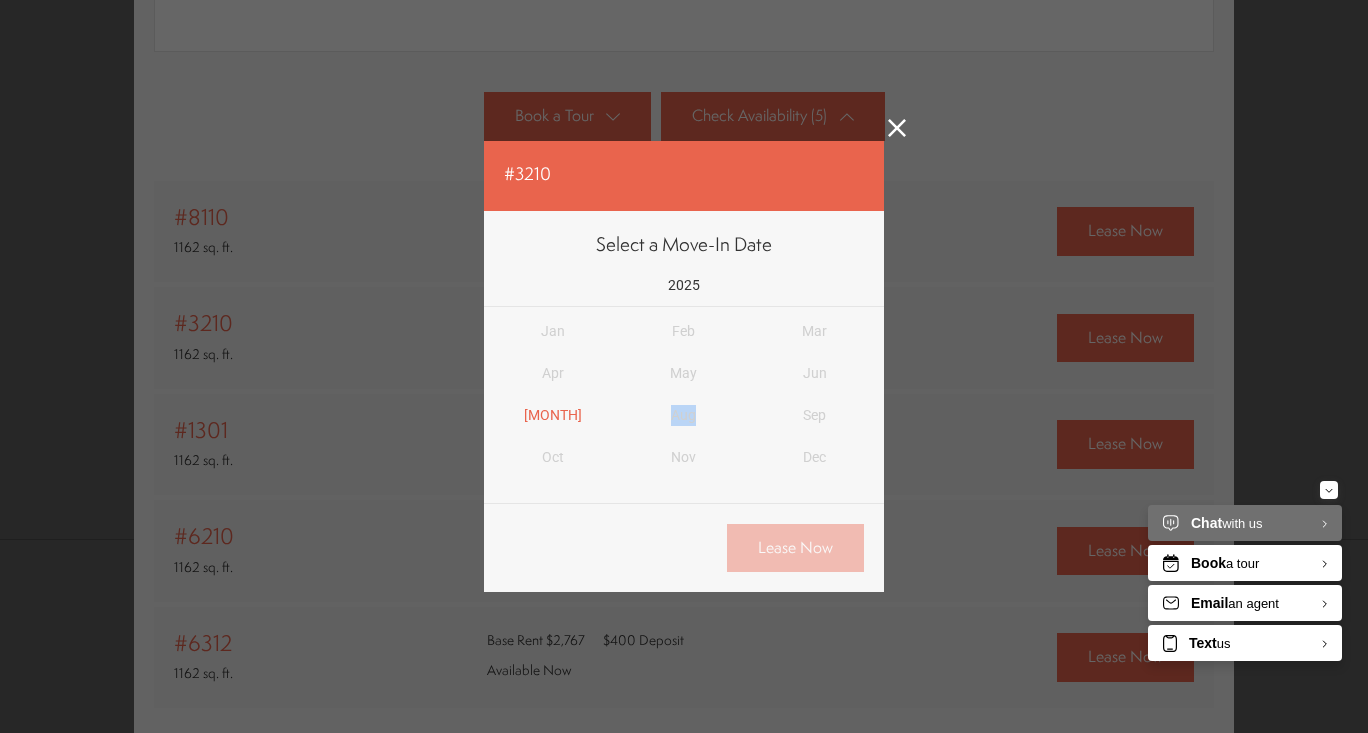 click on "Jan Feb Mar Apr May Jun Jul Aug Sep Oct Nov Dec" at bounding box center [684, 395] 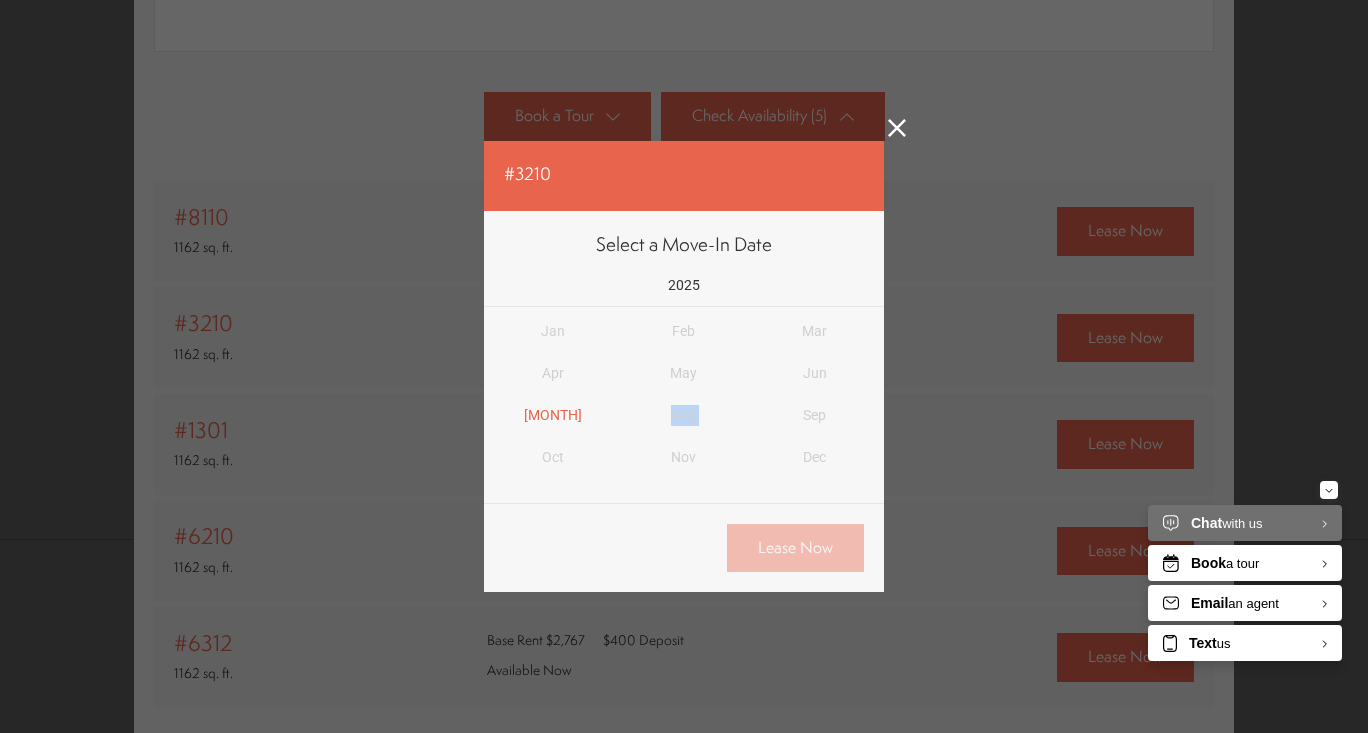 click on "Jan Feb Mar Apr May Jun Jul Aug Sep Oct Nov Dec" at bounding box center [684, 395] 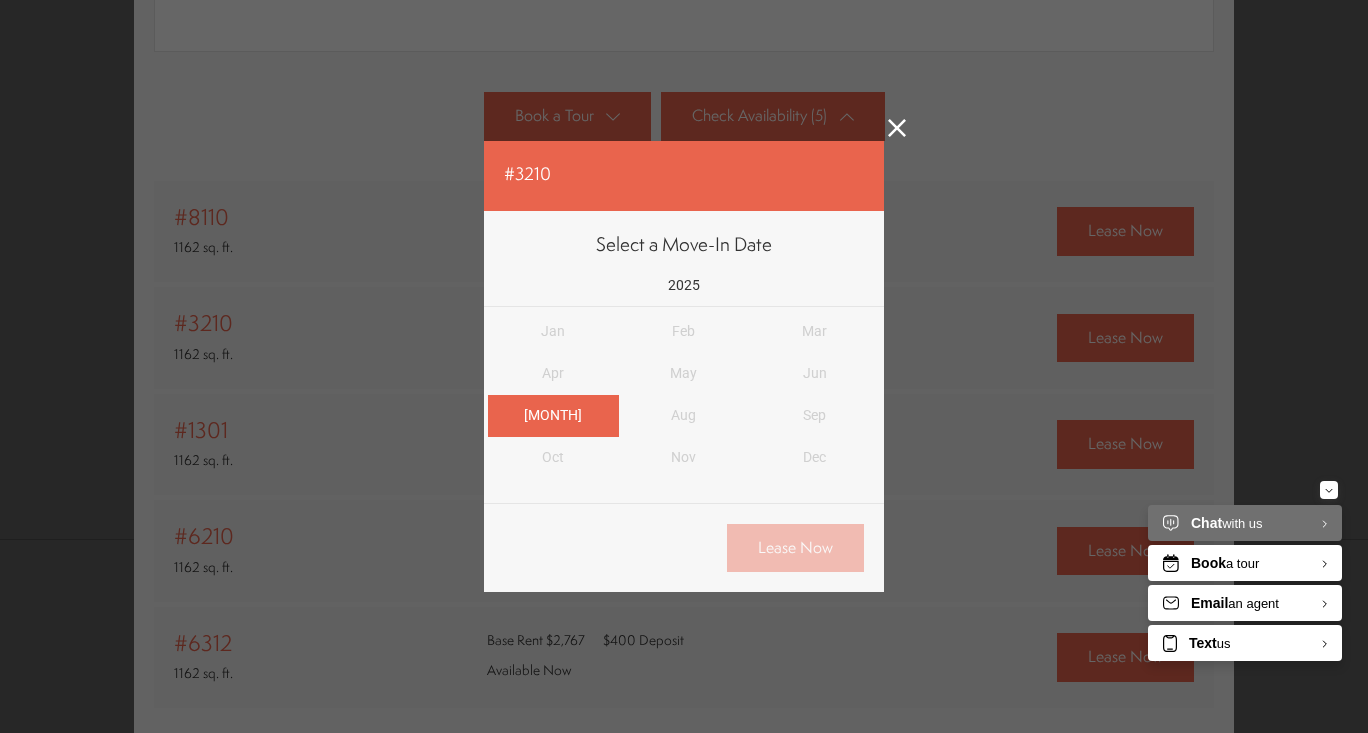 click on "Jul" at bounding box center (553, 416) 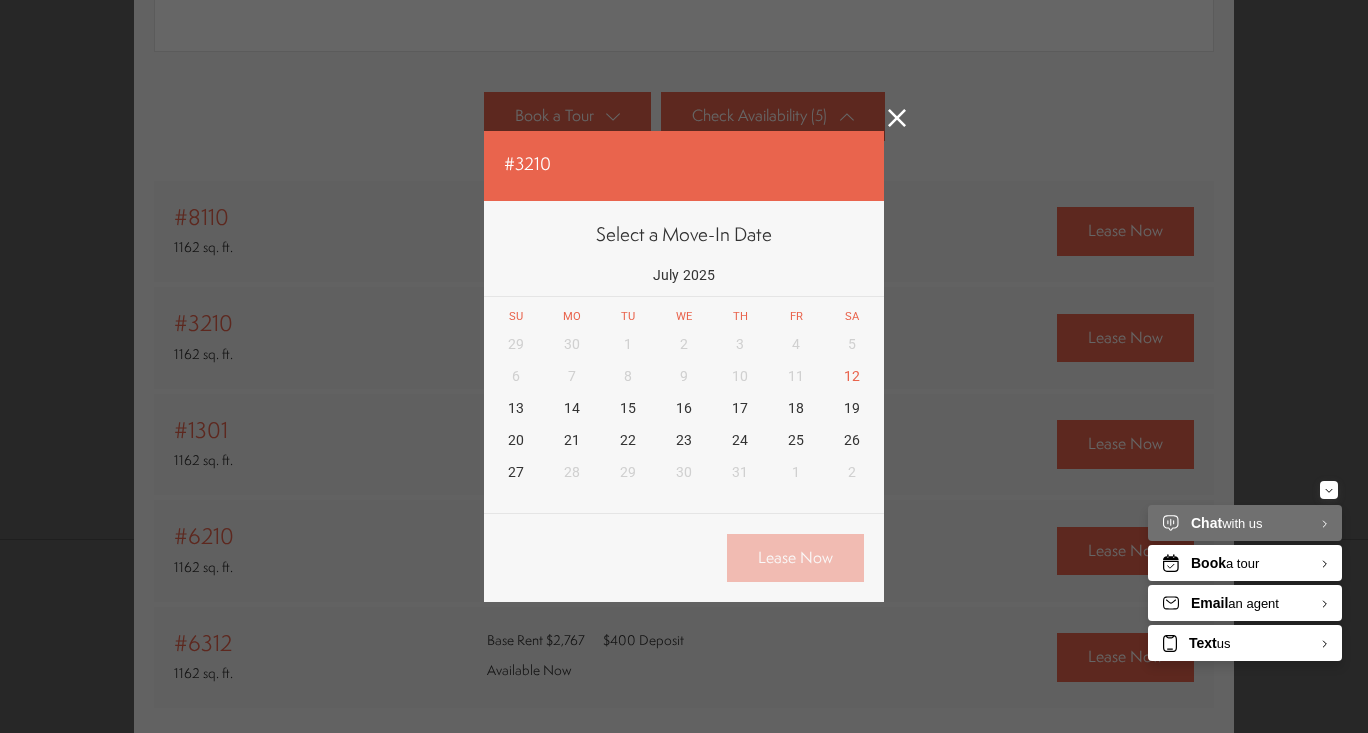 click 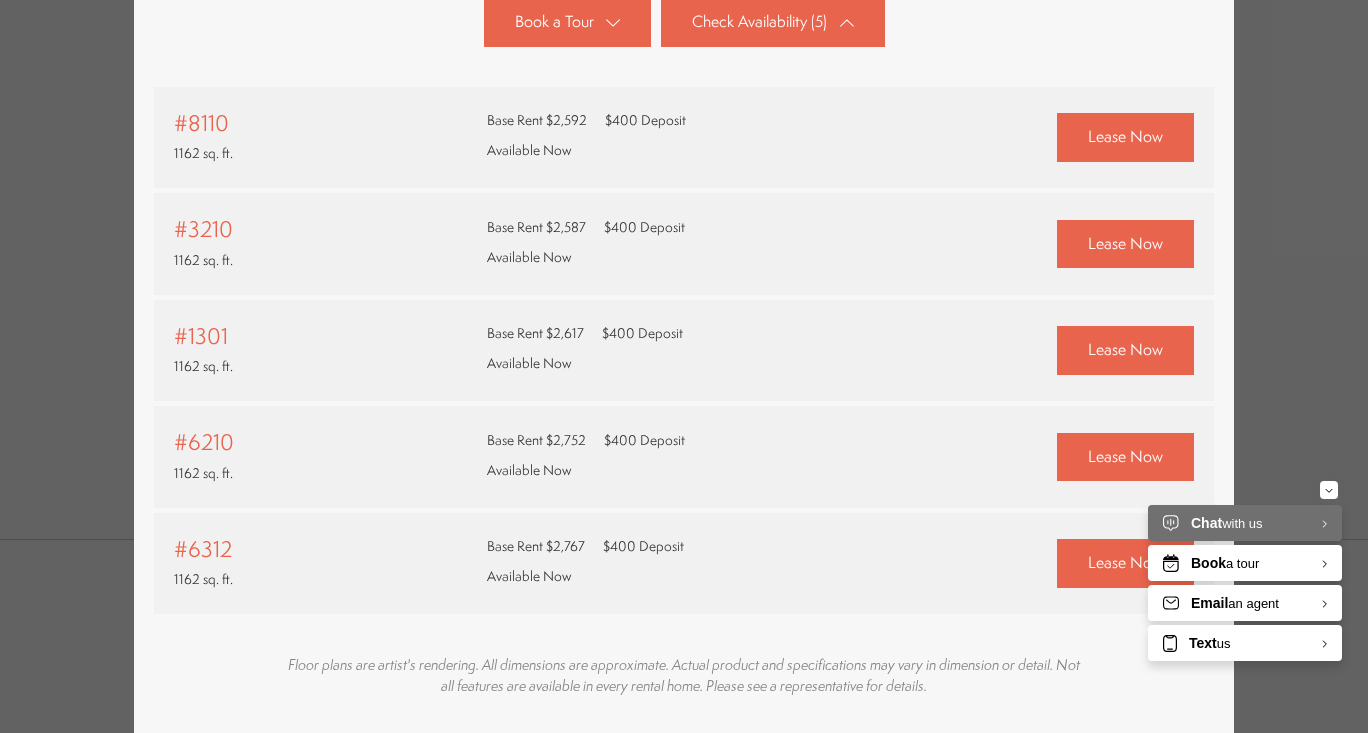 scroll, scrollTop: 831, scrollLeft: 0, axis: vertical 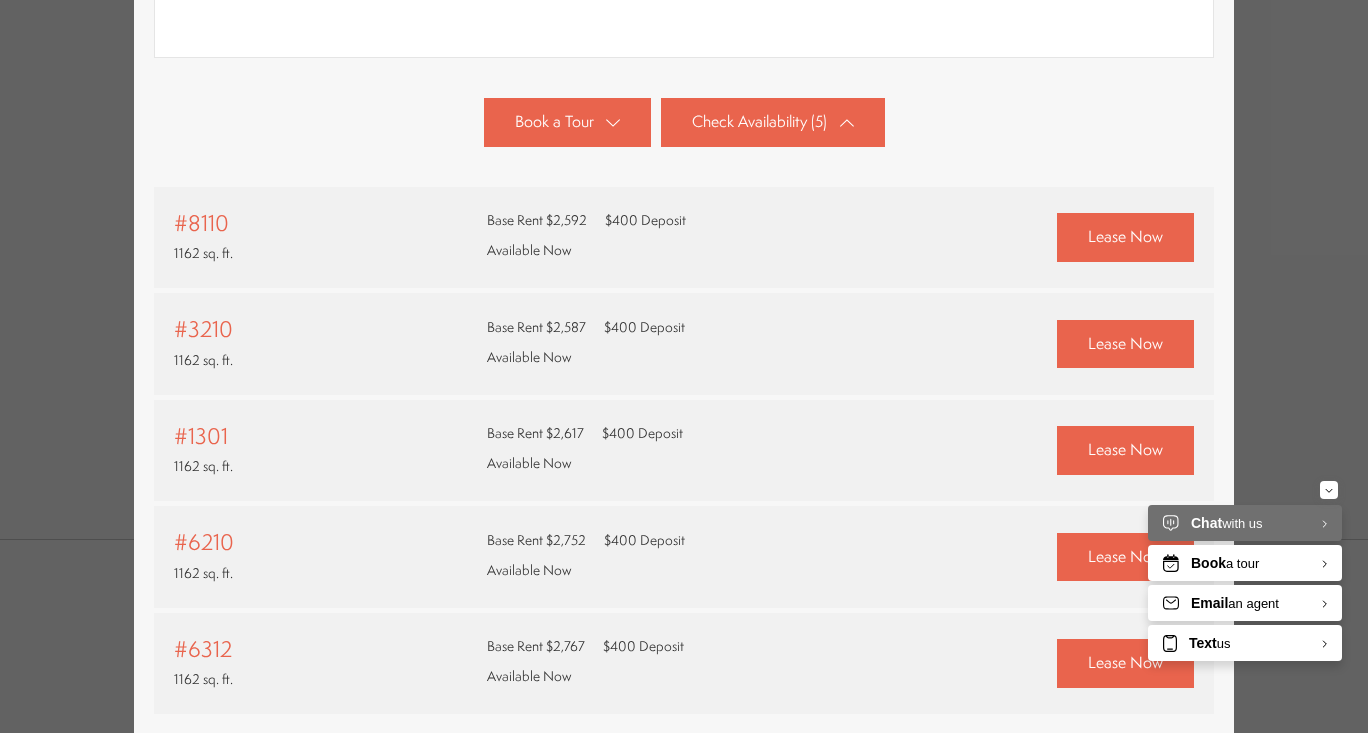 click on "Email
an agent" at bounding box center [1245, 603] 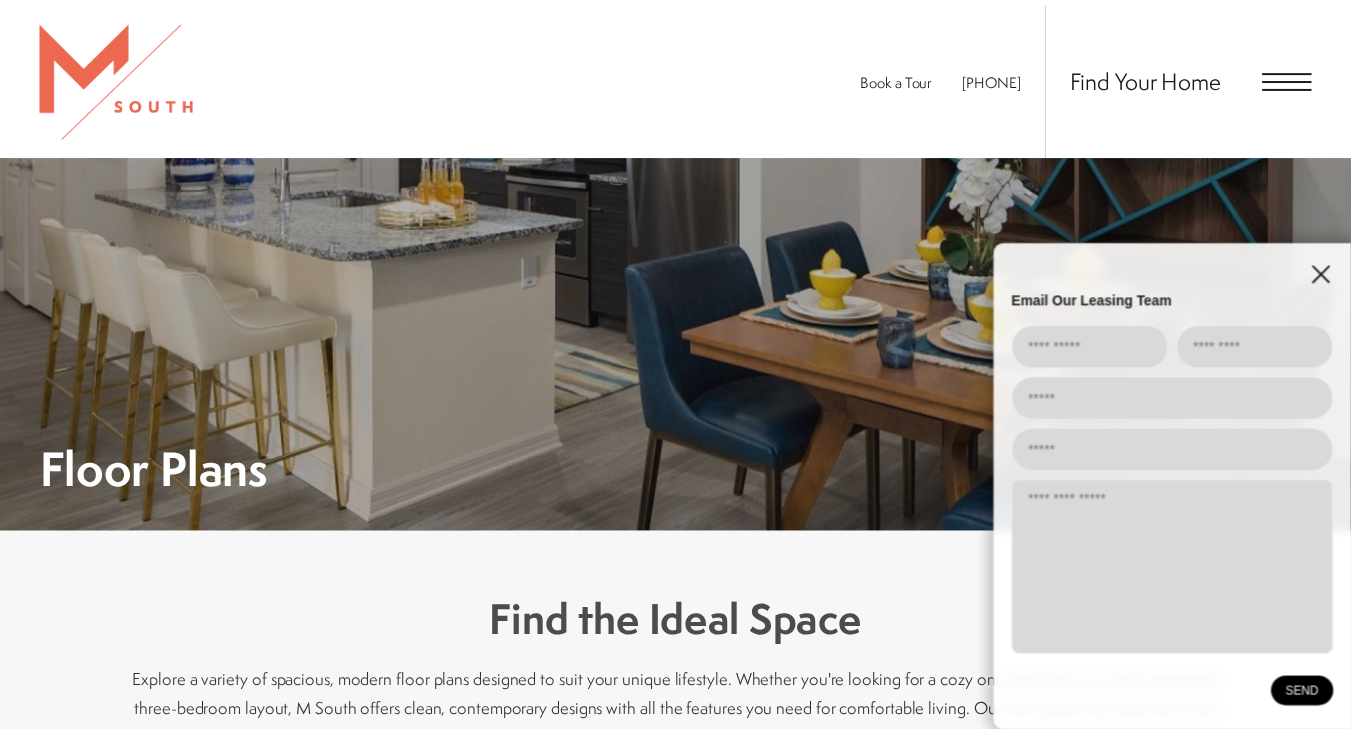 scroll, scrollTop: 1393, scrollLeft: 0, axis: vertical 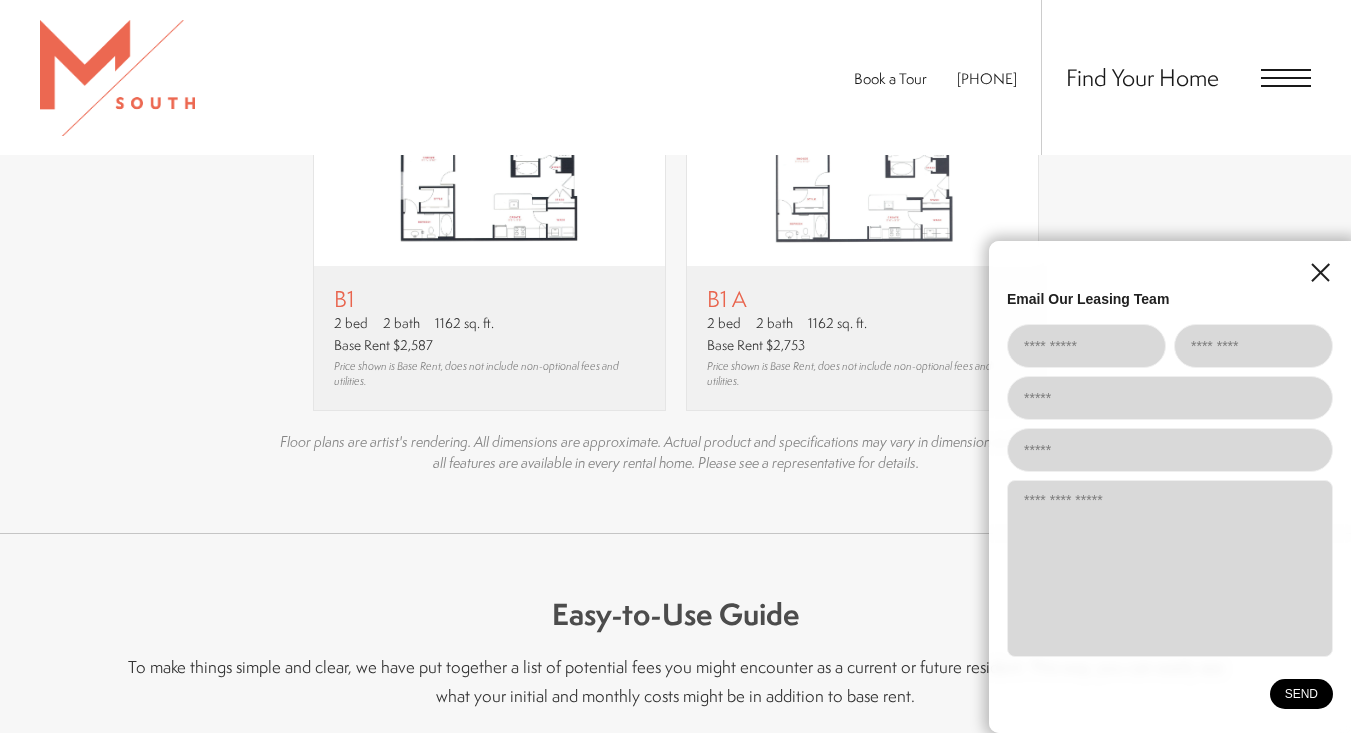 click 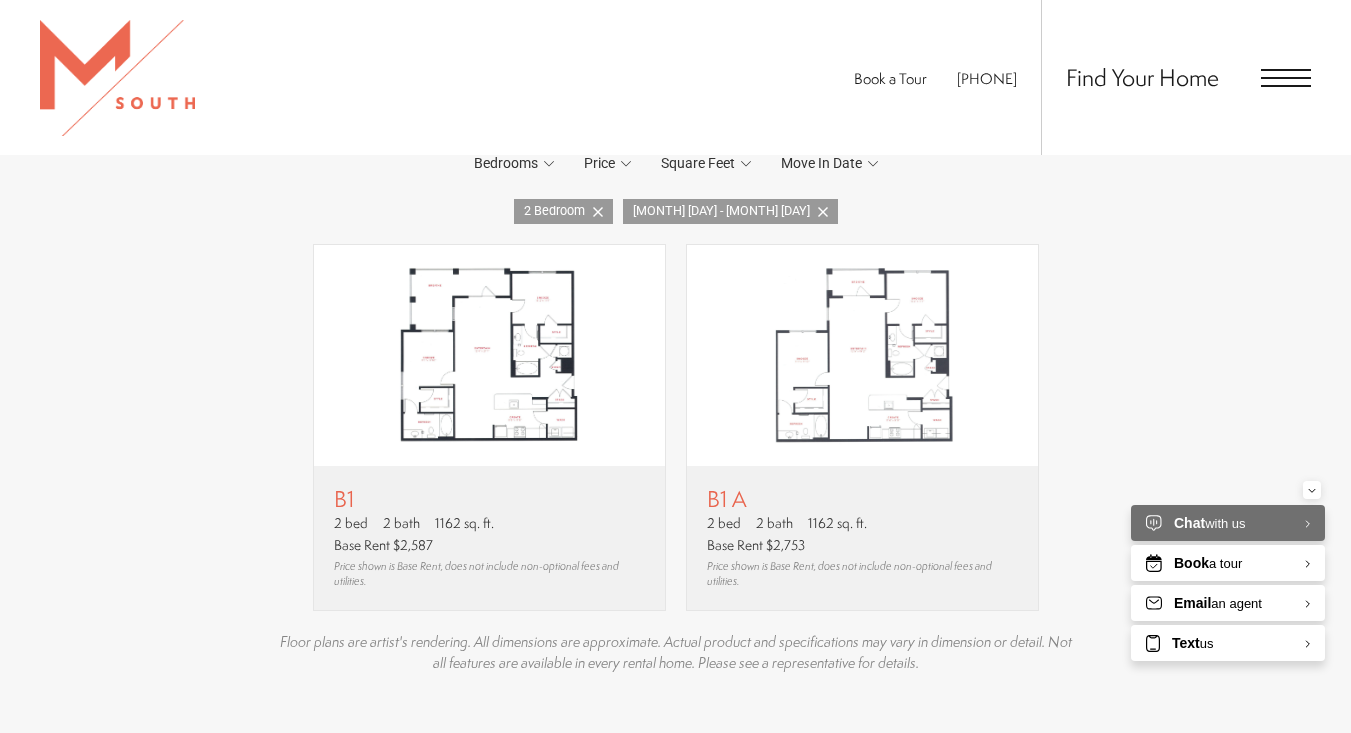 scroll, scrollTop: 1093, scrollLeft: 0, axis: vertical 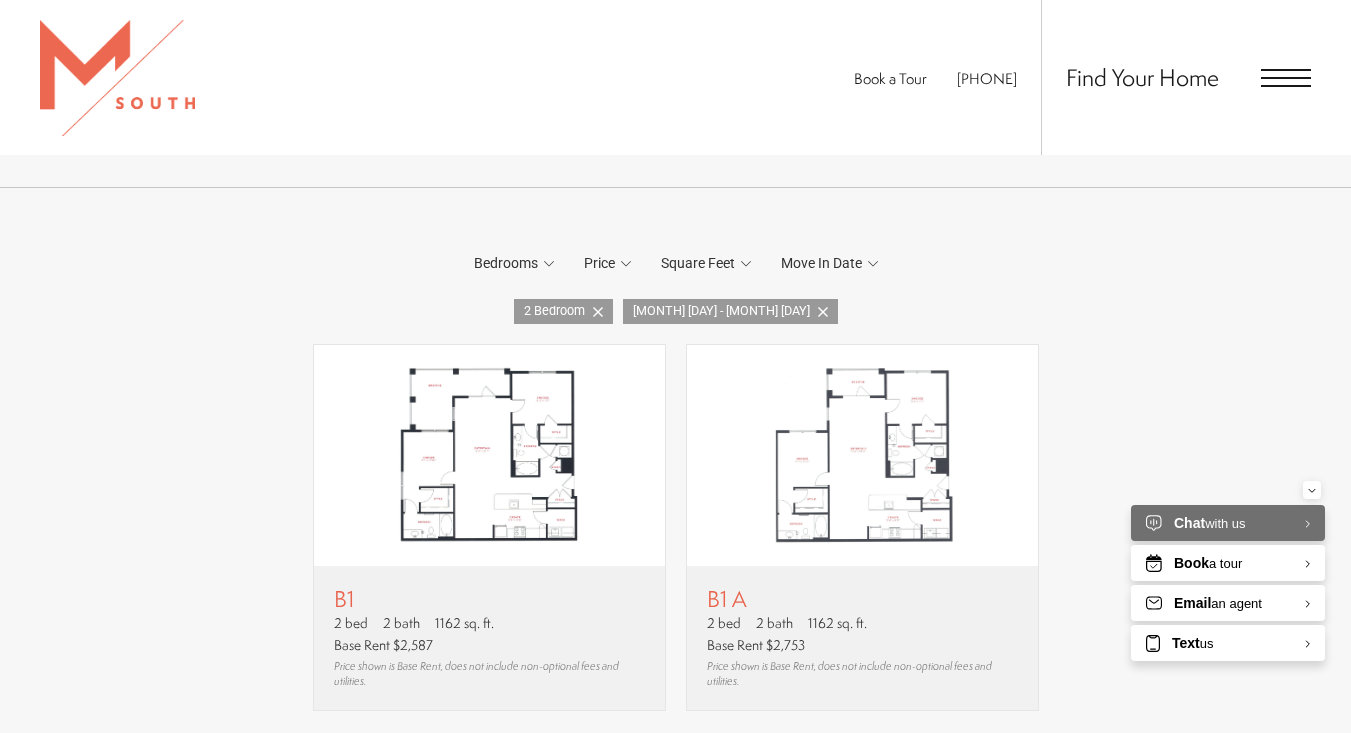 click at bounding box center (489, 455) 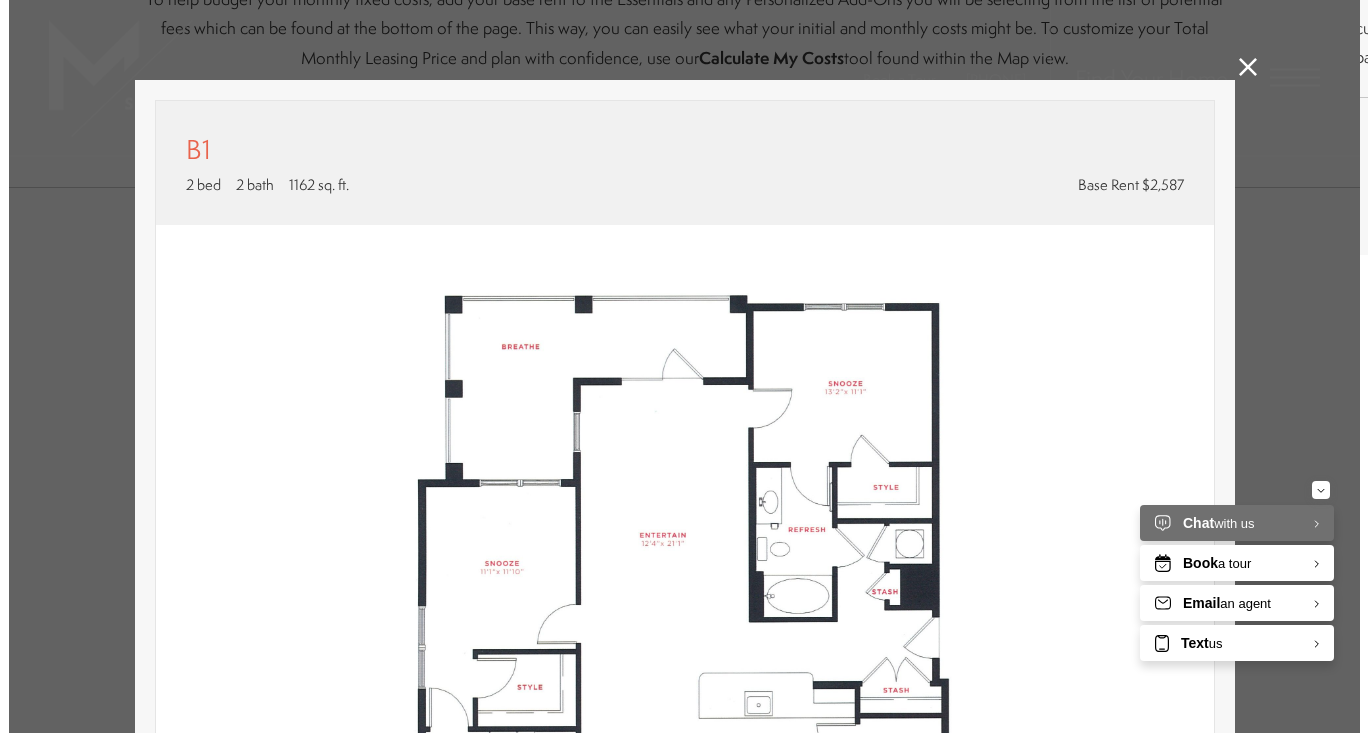 scroll, scrollTop: 0, scrollLeft: 0, axis: both 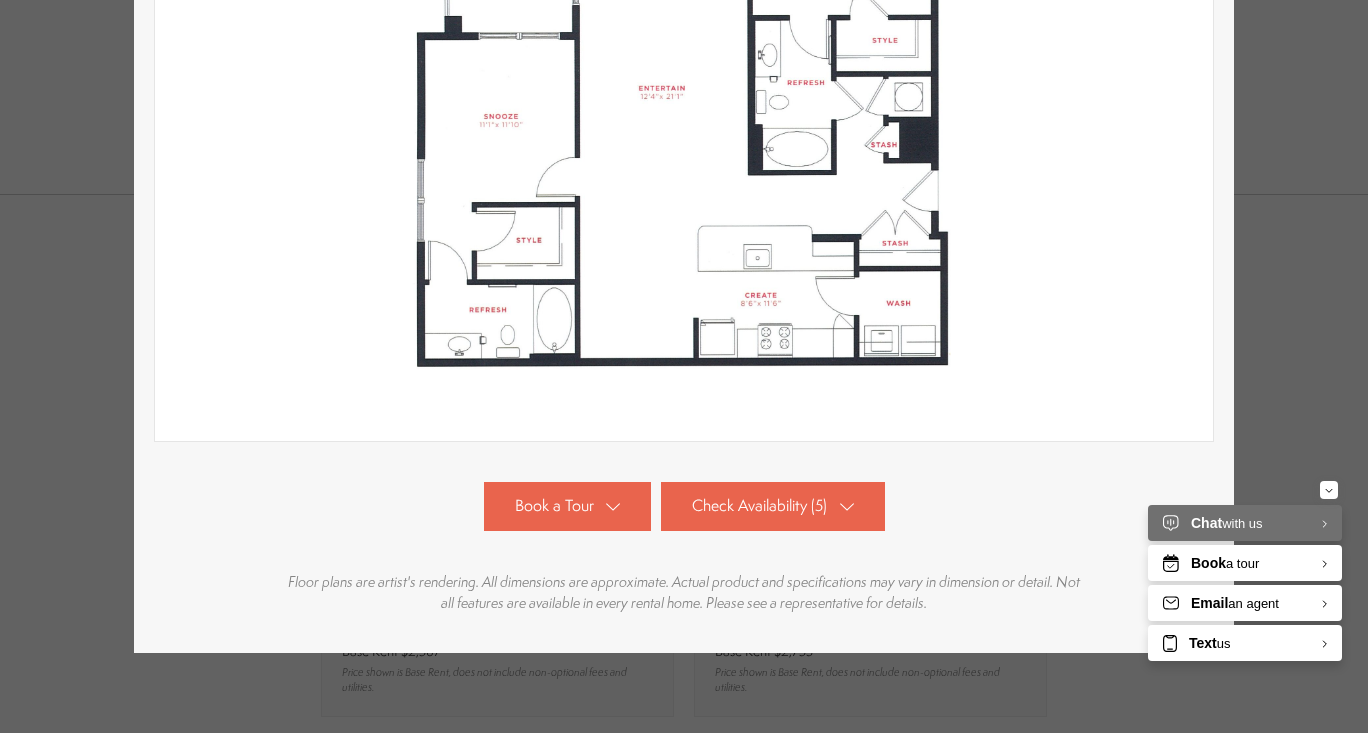 click on "Check Availability (5)" at bounding box center (759, 506) 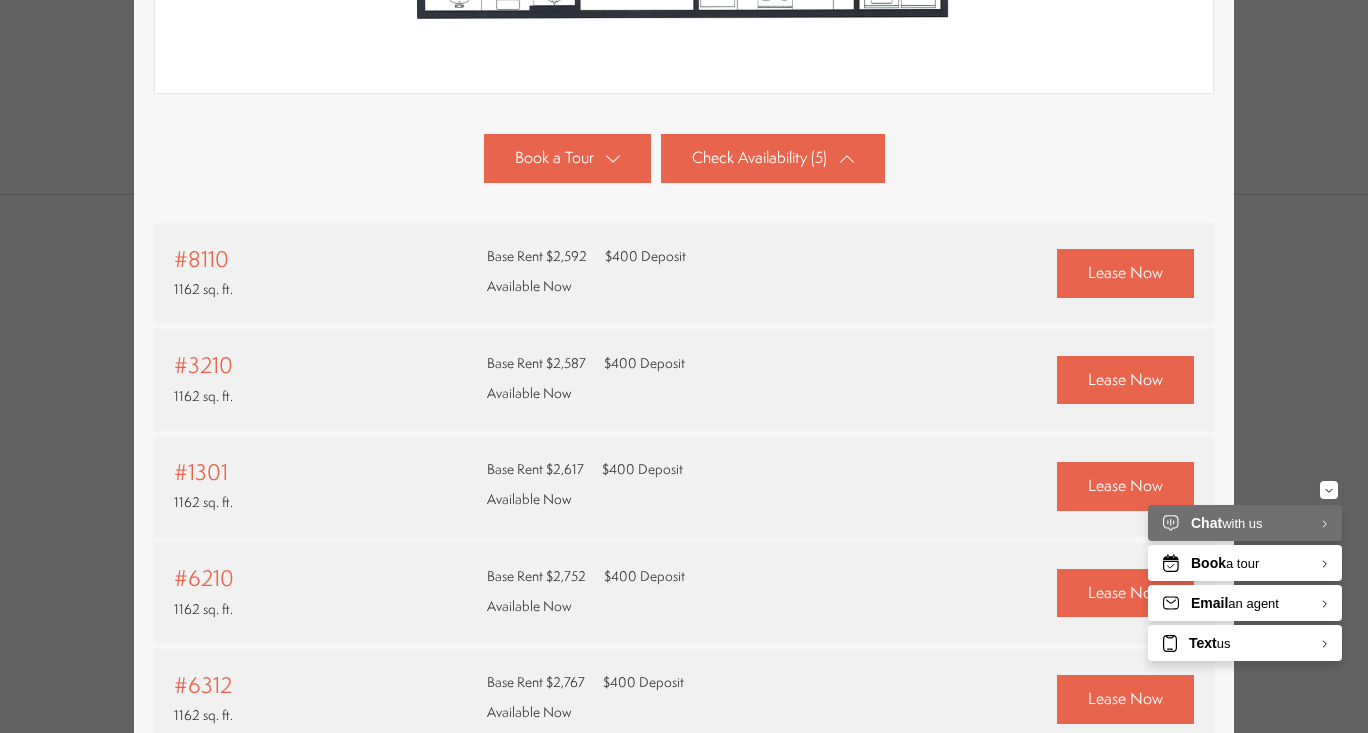 scroll, scrollTop: 937, scrollLeft: 0, axis: vertical 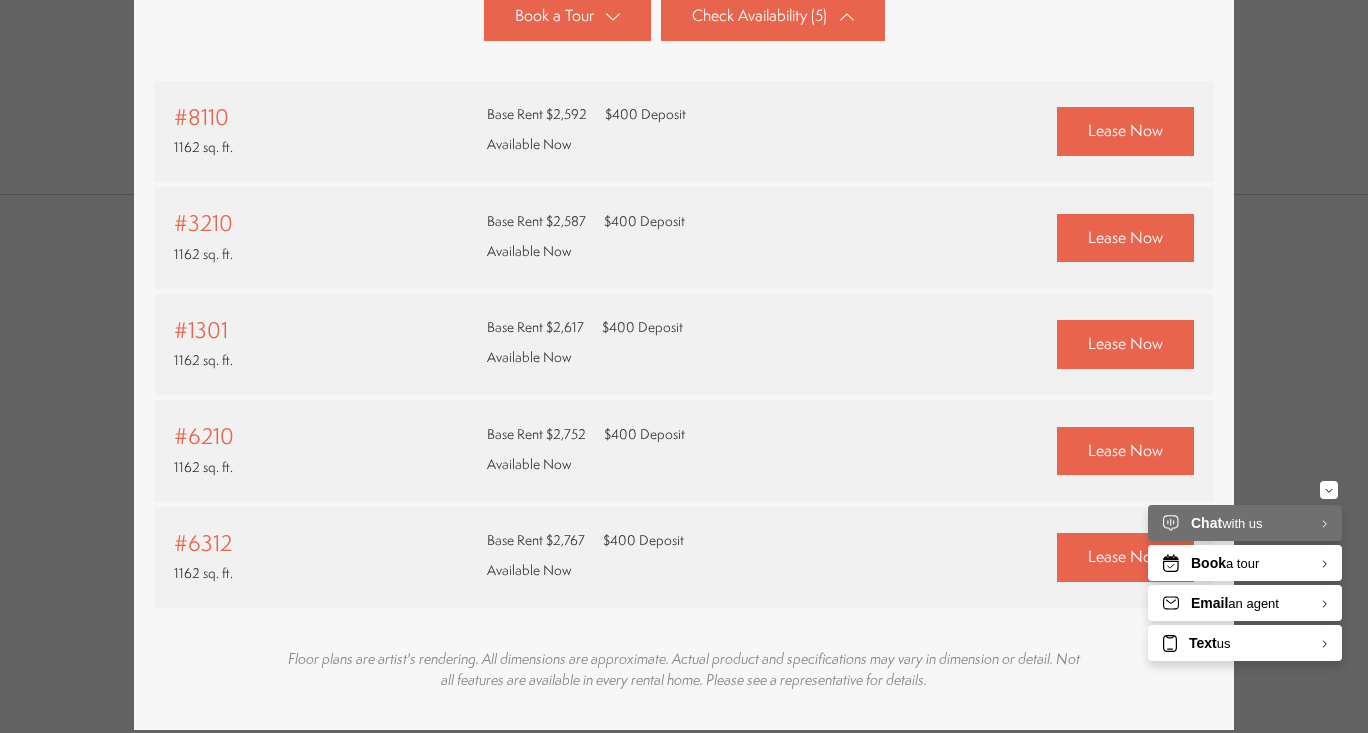 click on "Lease Now" at bounding box center (1125, 238) 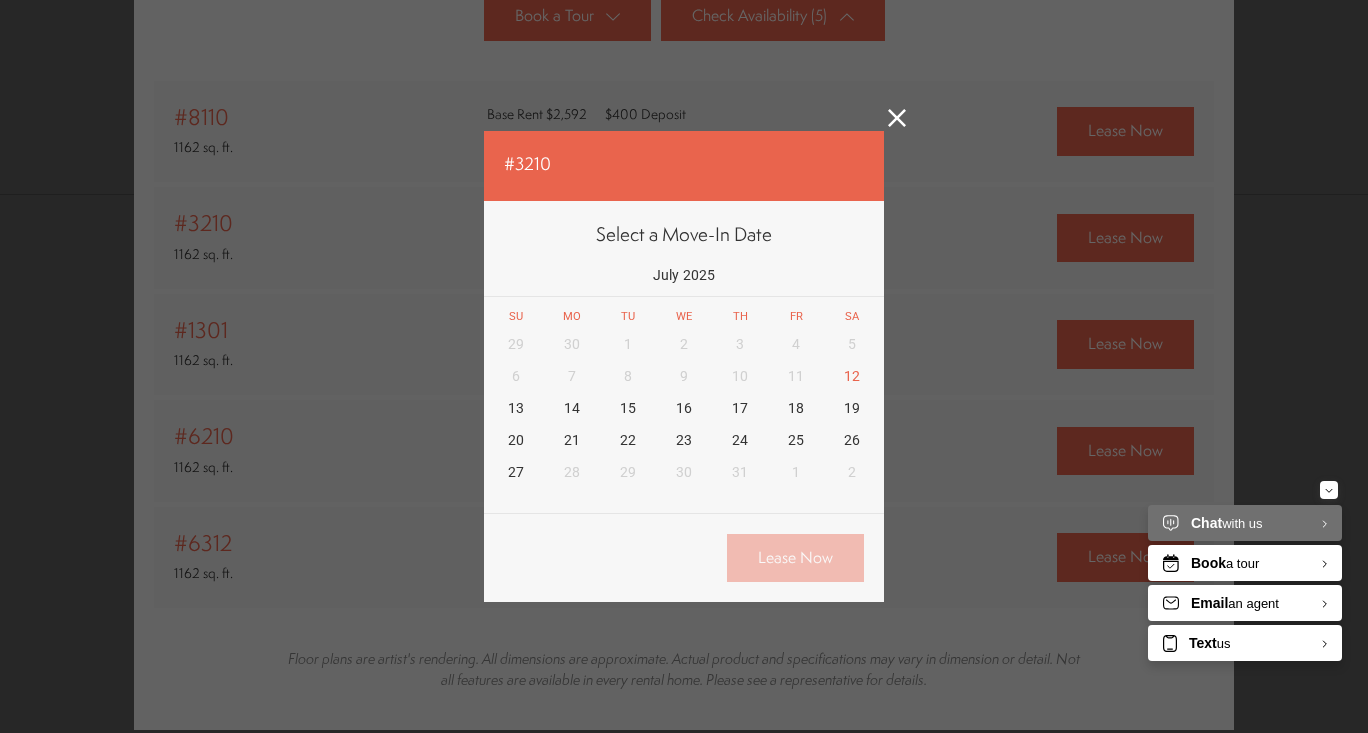 click on "2025" at bounding box center (699, 275) 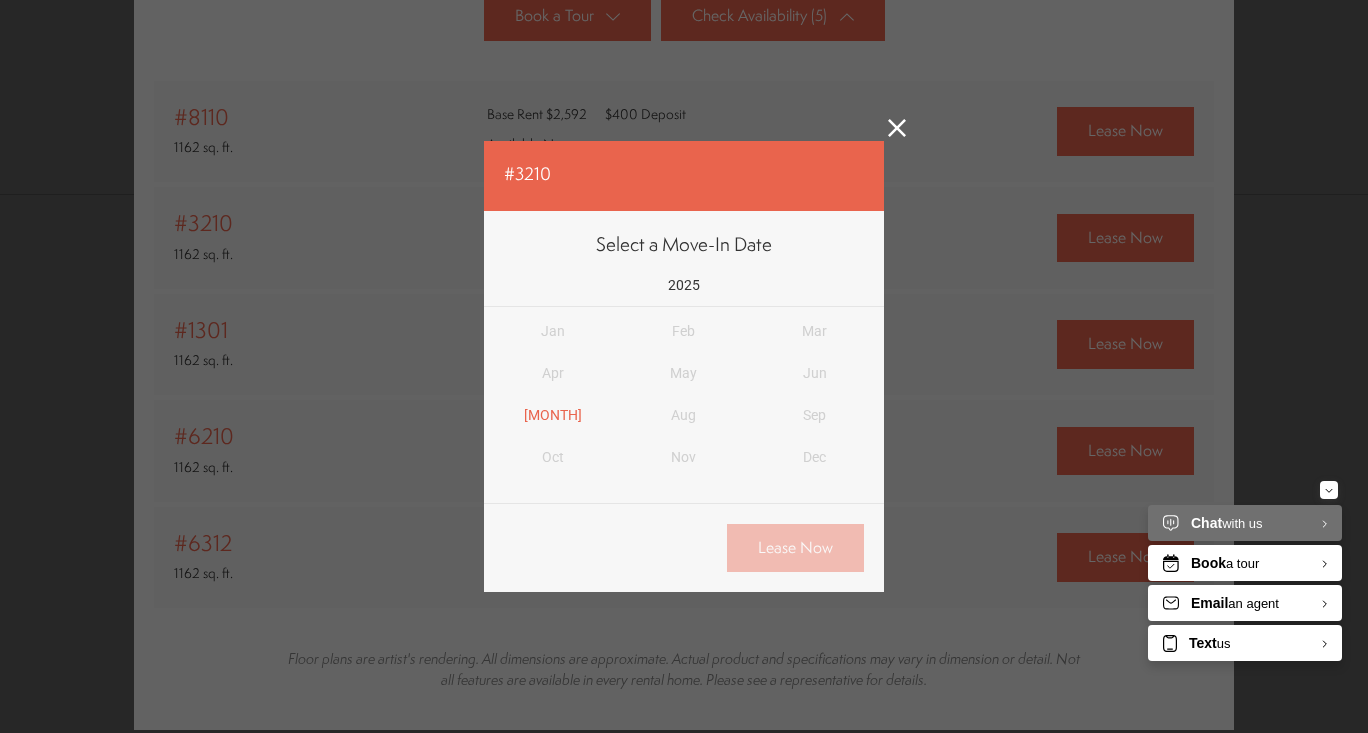 click on "Jan Feb Mar Apr May Jun Jul Aug Sep Oct Nov Dec" at bounding box center (684, 395) 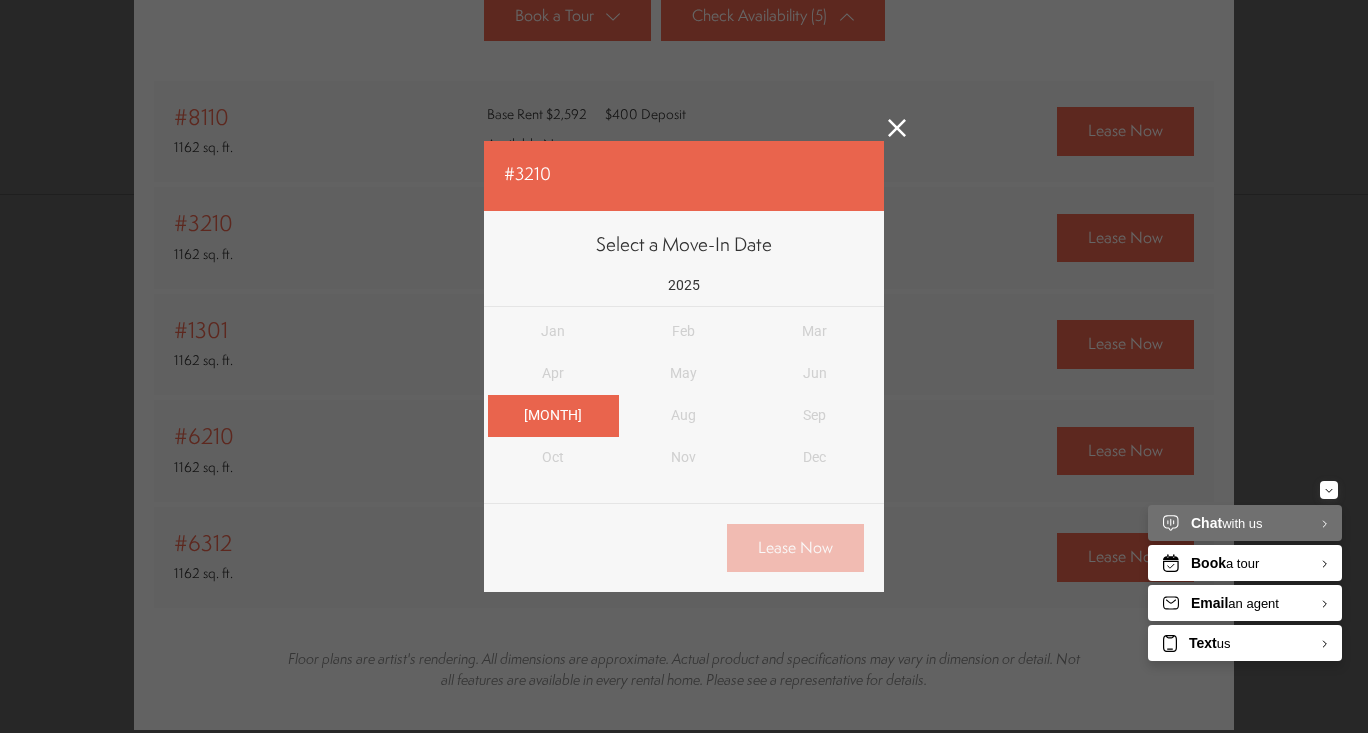 click on "Jul" at bounding box center (553, 416) 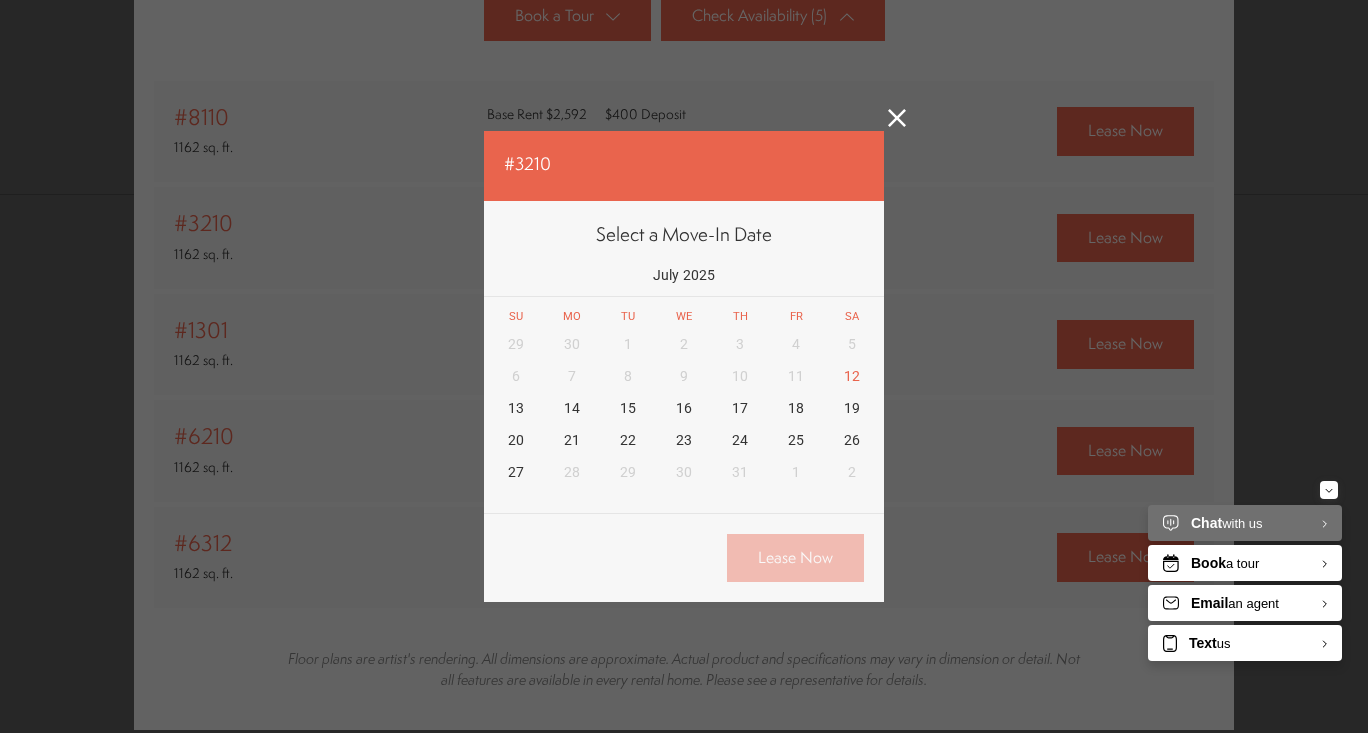 click 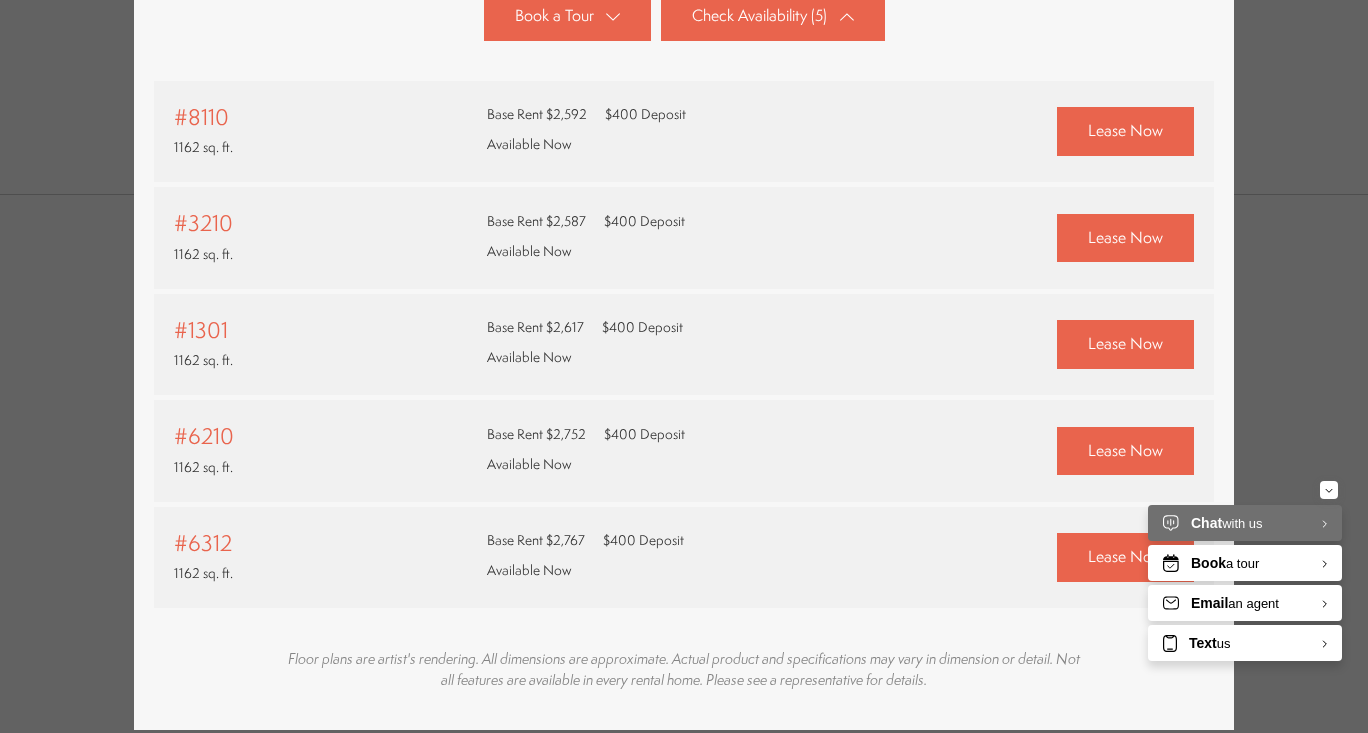 click on "Lease Now" at bounding box center [1125, 451] 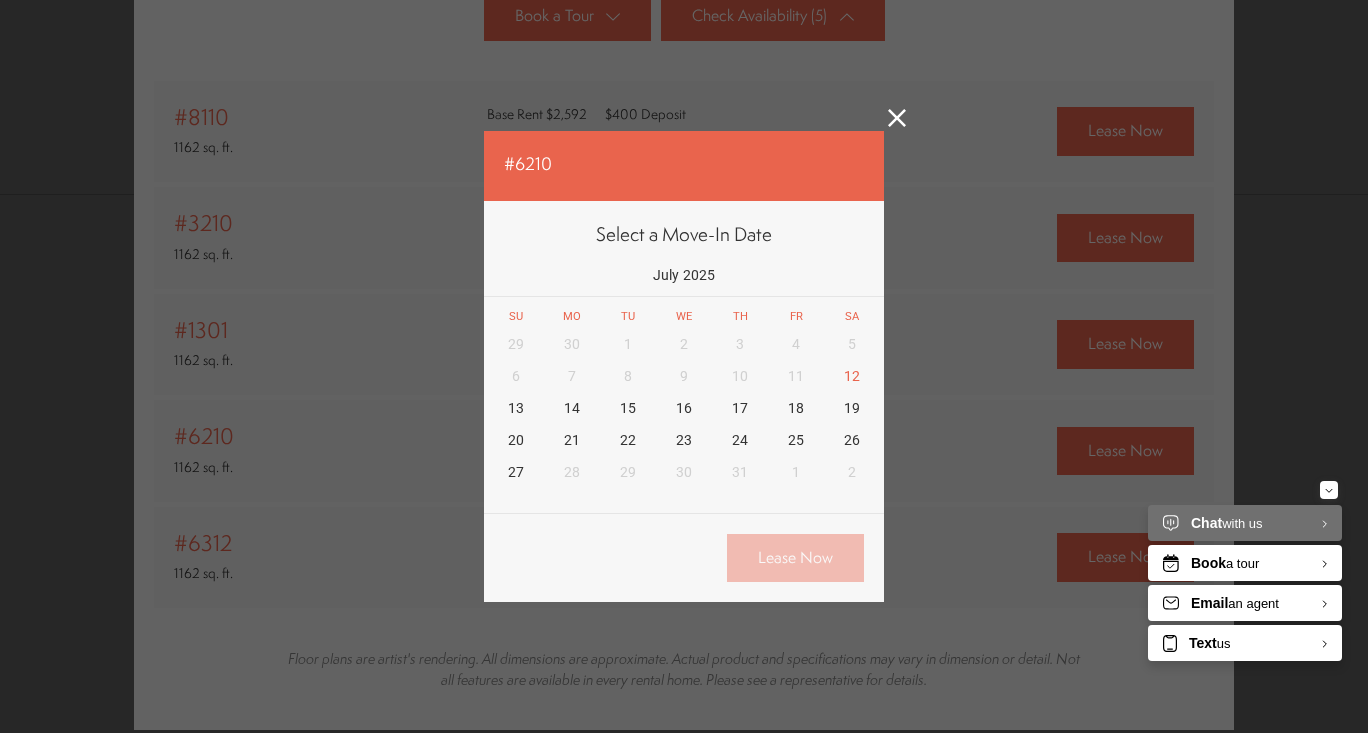 click on "2025" at bounding box center (699, 275) 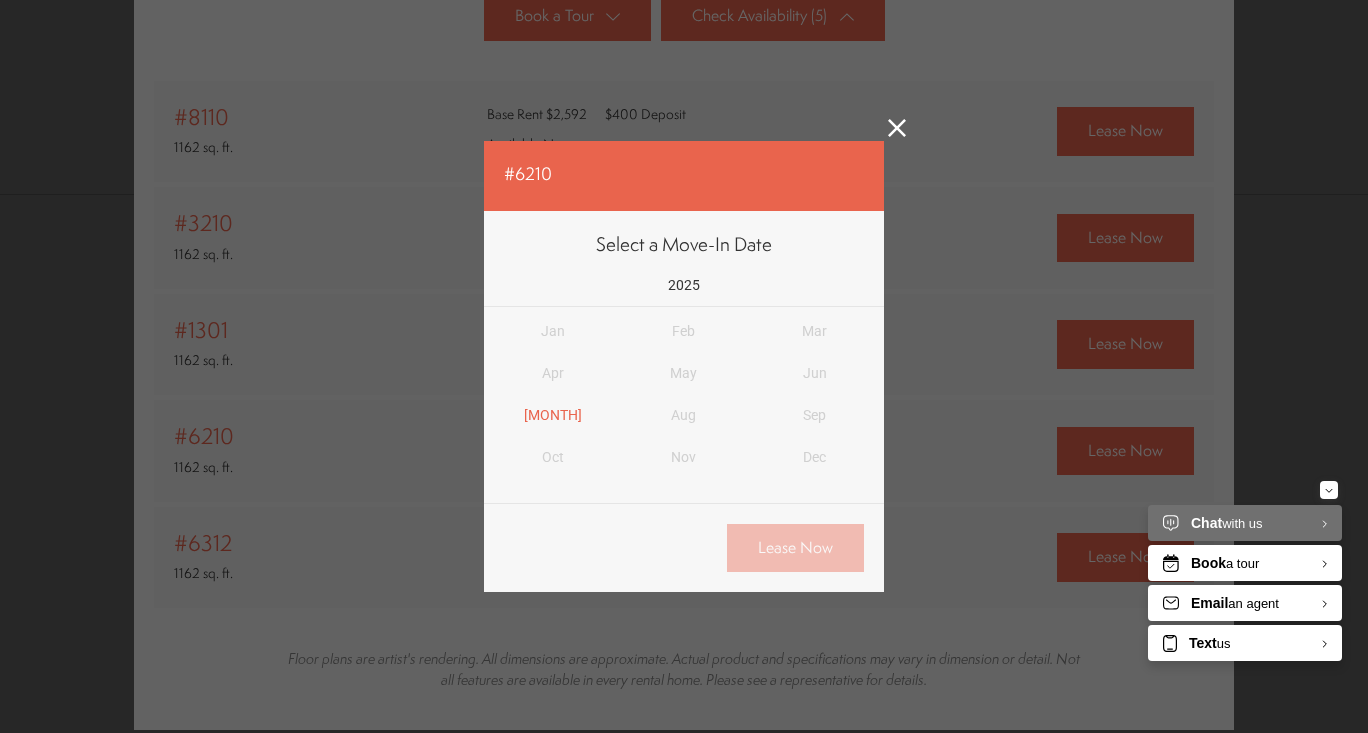 click on "Jan Feb Mar Apr May Jun Jul Aug Sep Oct Nov Dec" at bounding box center [684, 395] 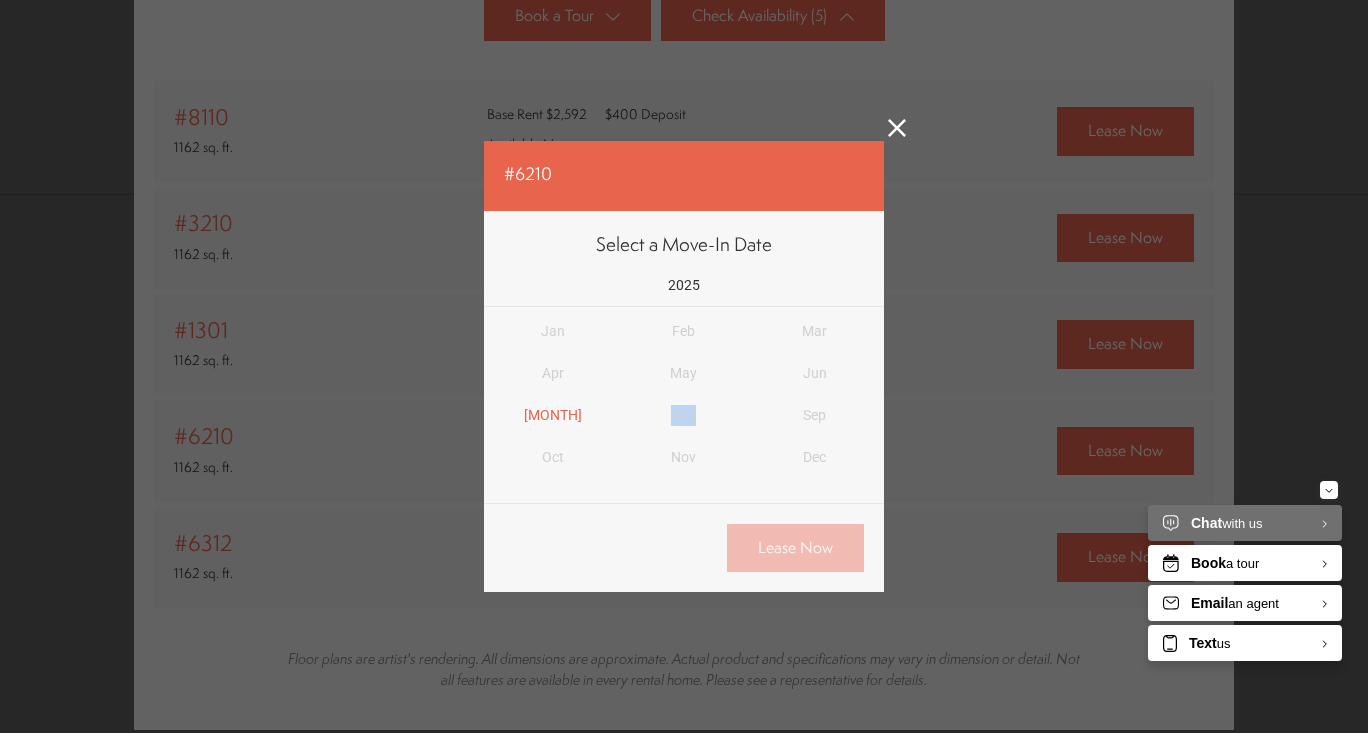 click on "Jan Feb Mar Apr May Jun Jul Aug Sep Oct Nov Dec" at bounding box center [684, 395] 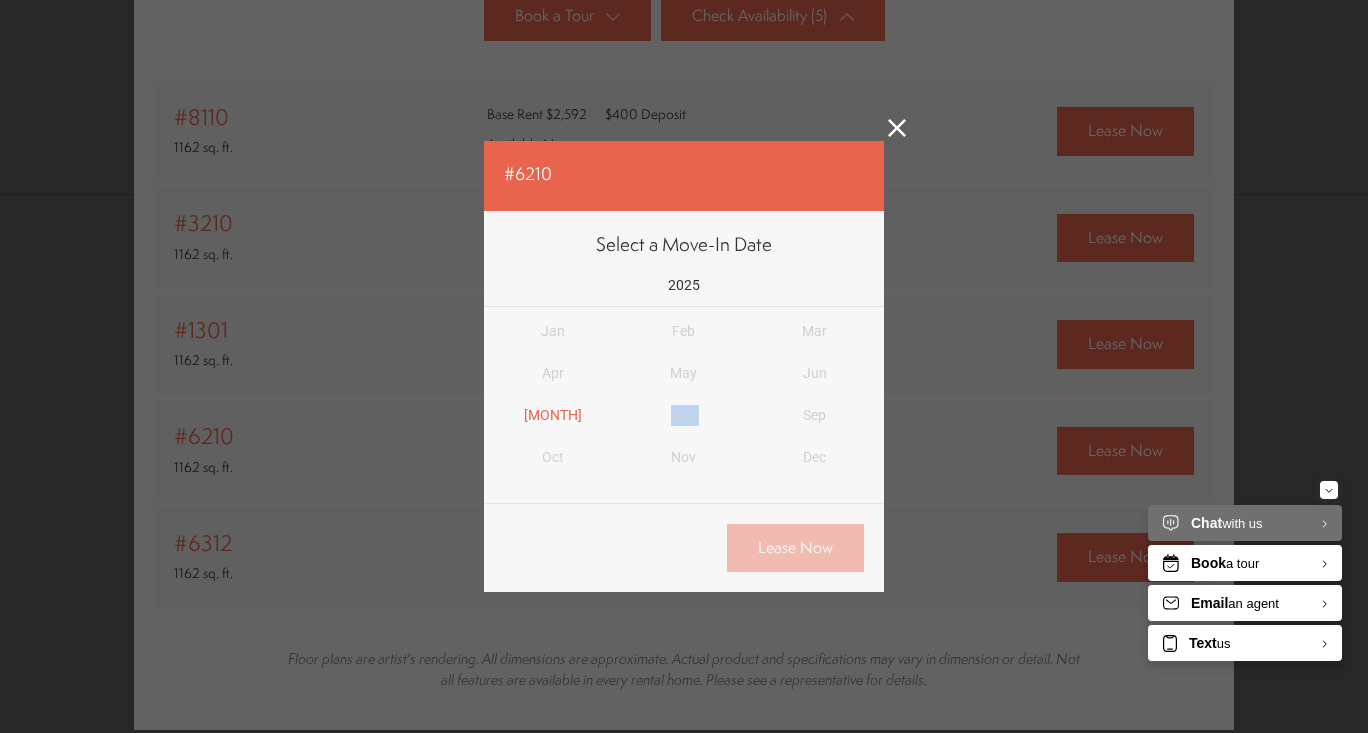 click 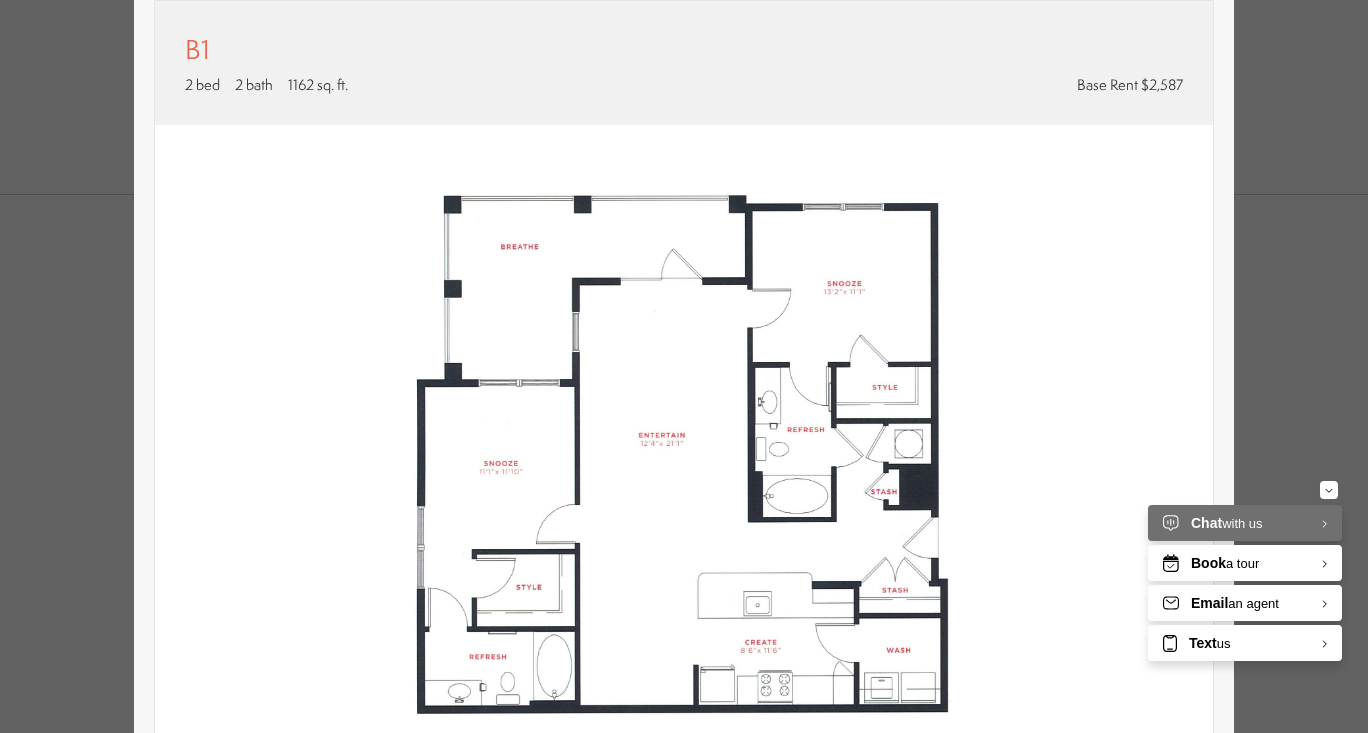 scroll, scrollTop: 0, scrollLeft: 0, axis: both 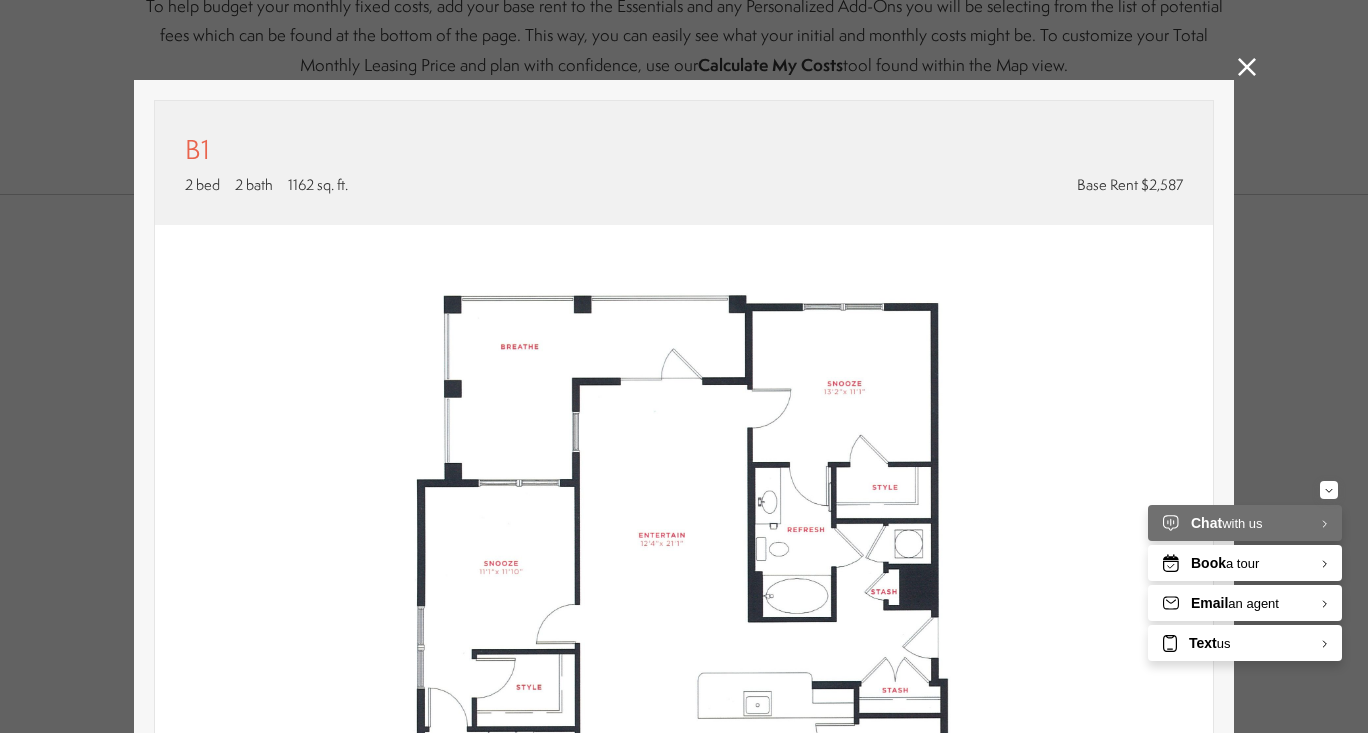 click 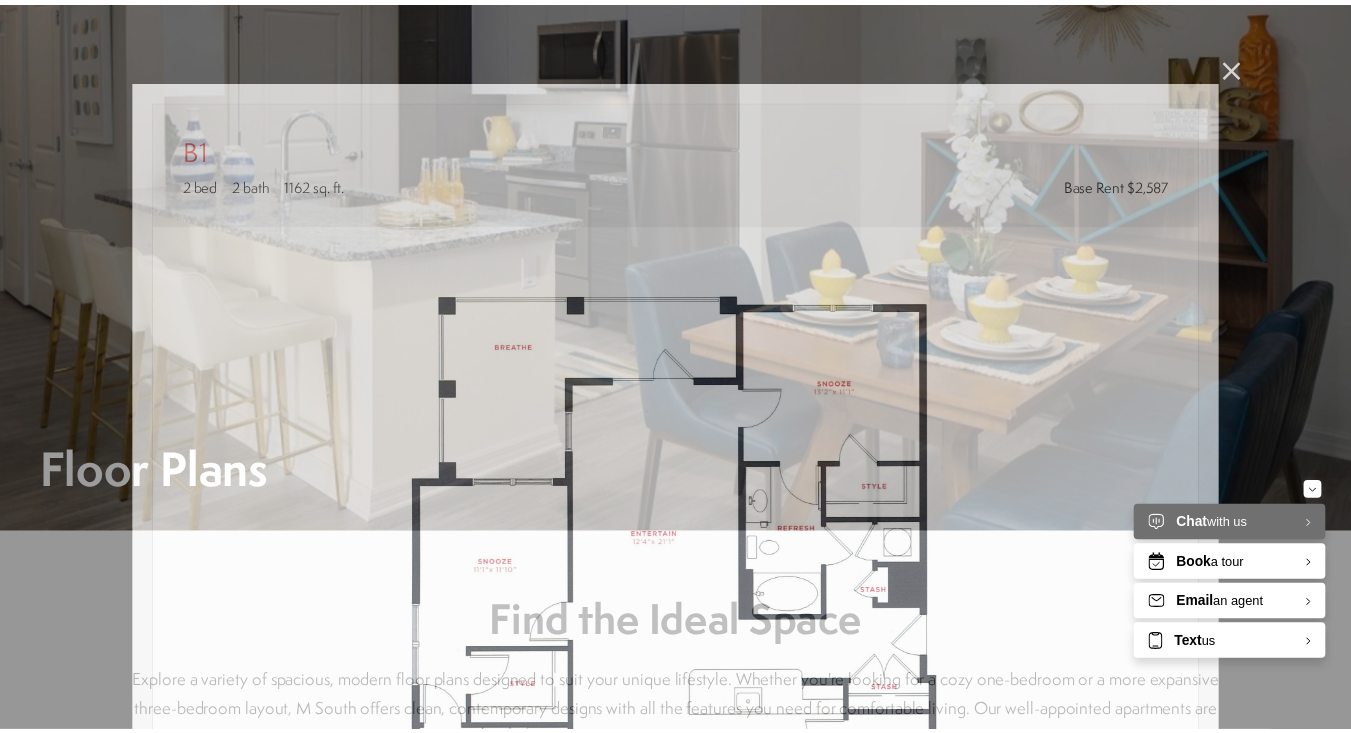 scroll, scrollTop: 1093, scrollLeft: 0, axis: vertical 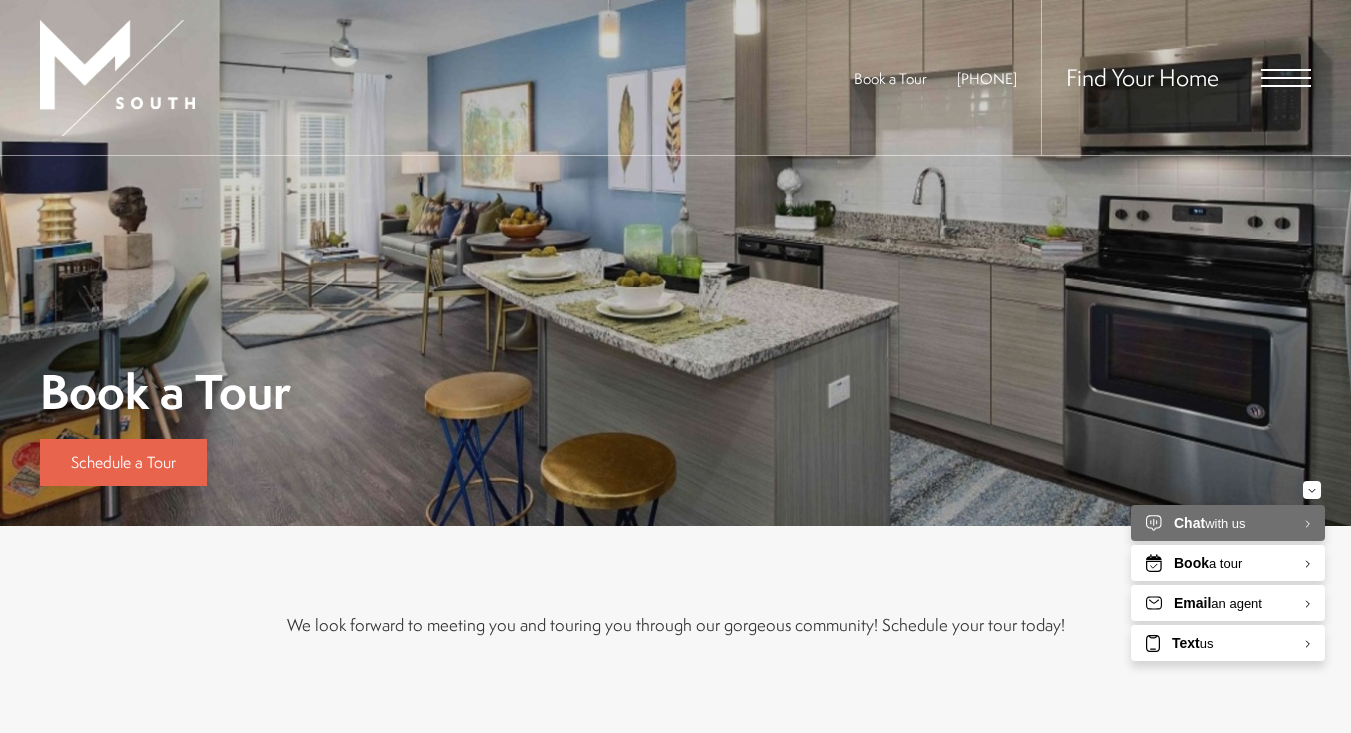 click on "Find Your Home" at bounding box center (1176, 77) 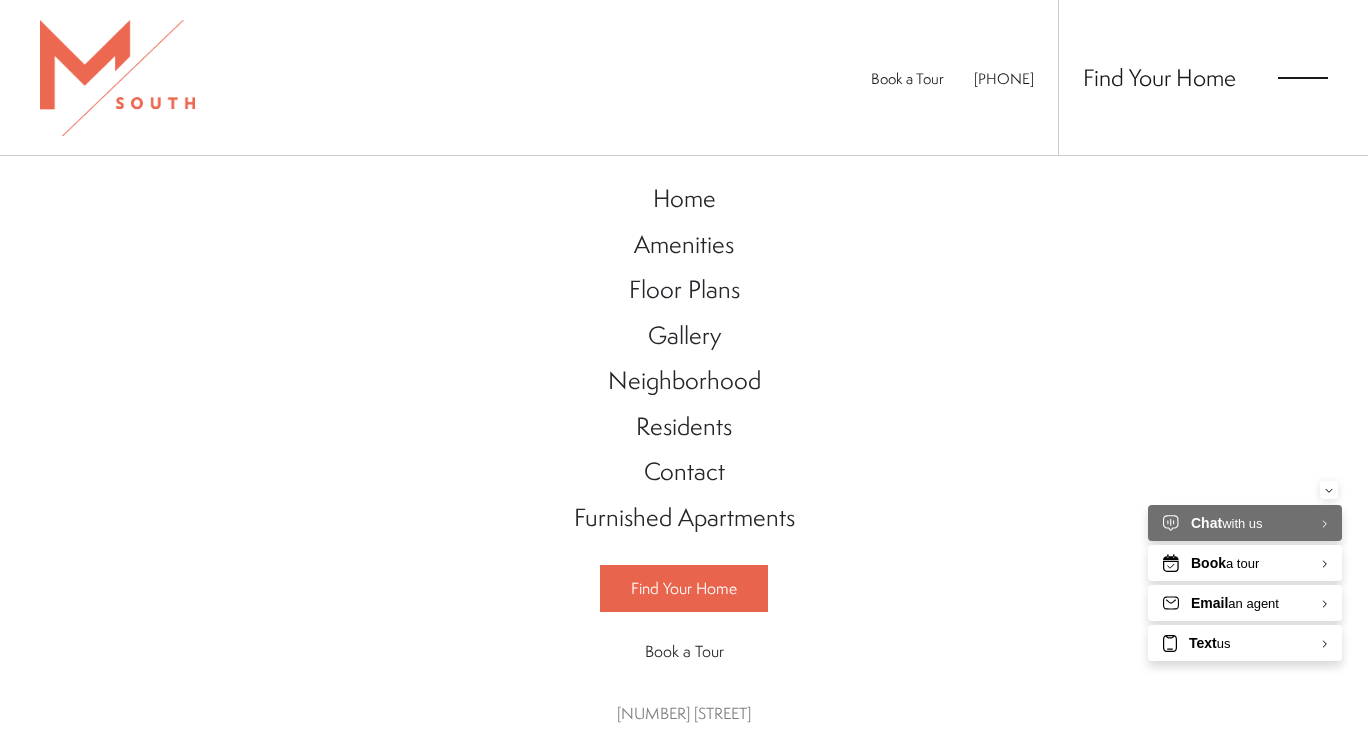 click on "Amenities" at bounding box center [684, 244] 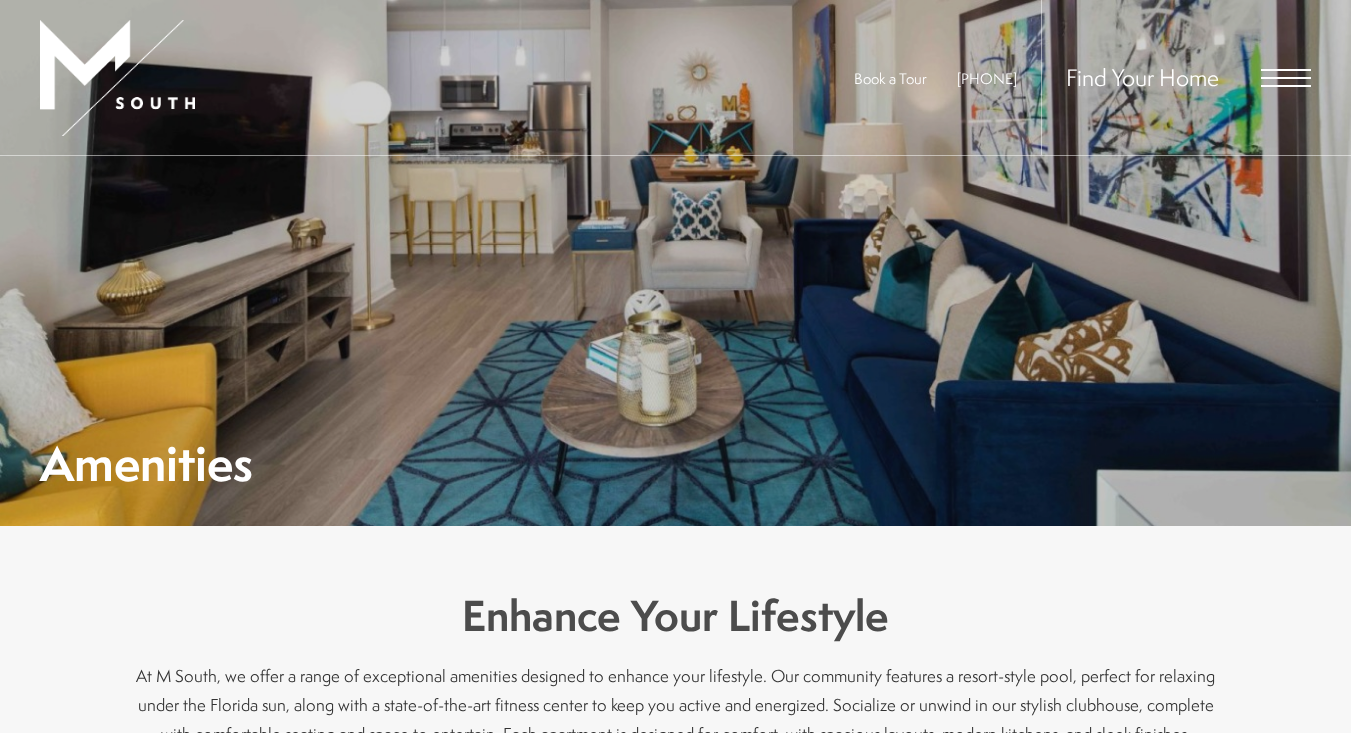 scroll, scrollTop: 0, scrollLeft: 0, axis: both 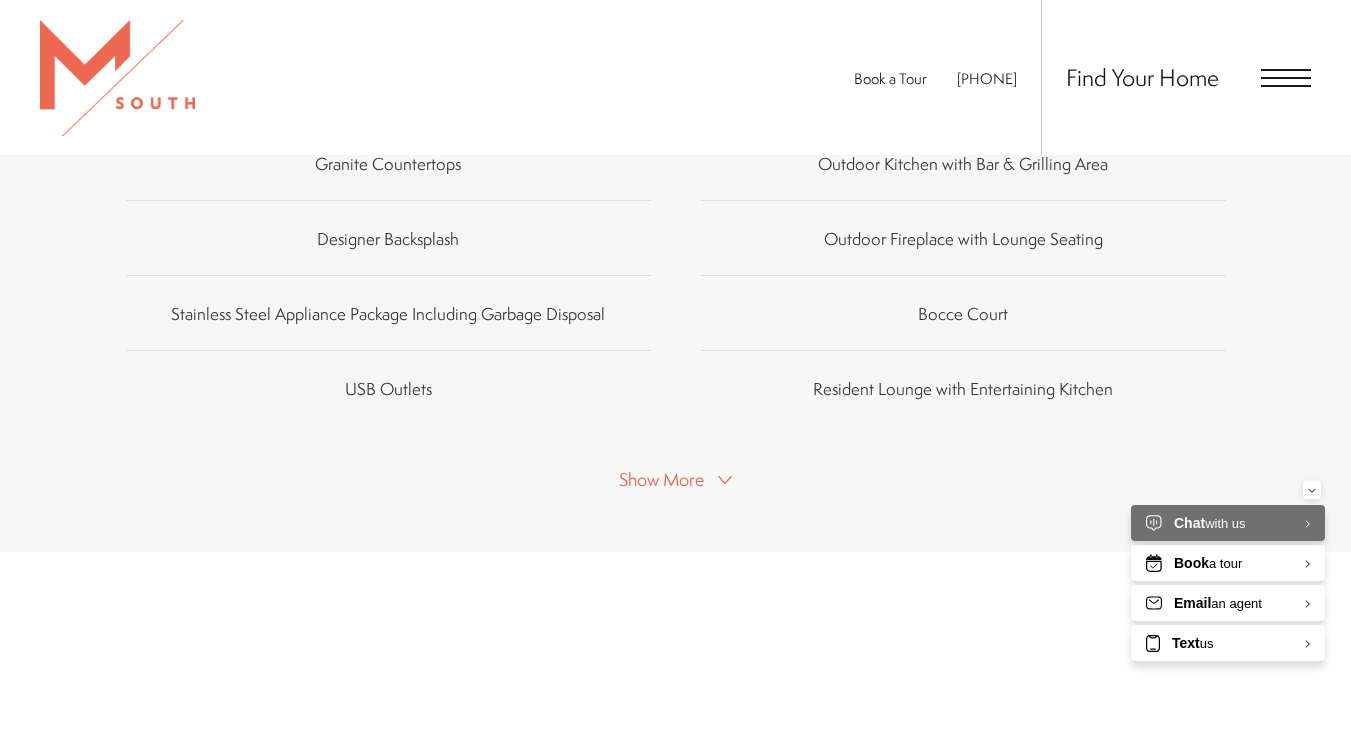 click on "Show More" at bounding box center (661, 479) 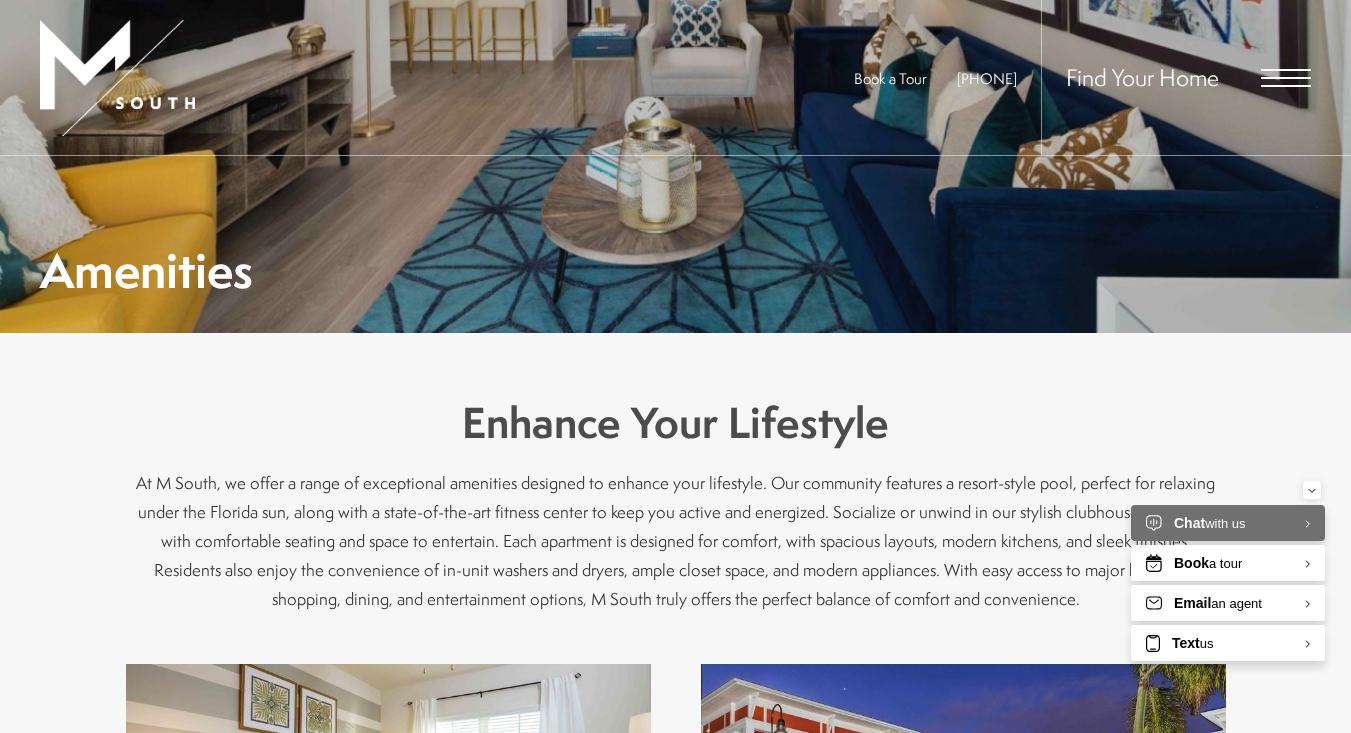 scroll, scrollTop: 0, scrollLeft: 0, axis: both 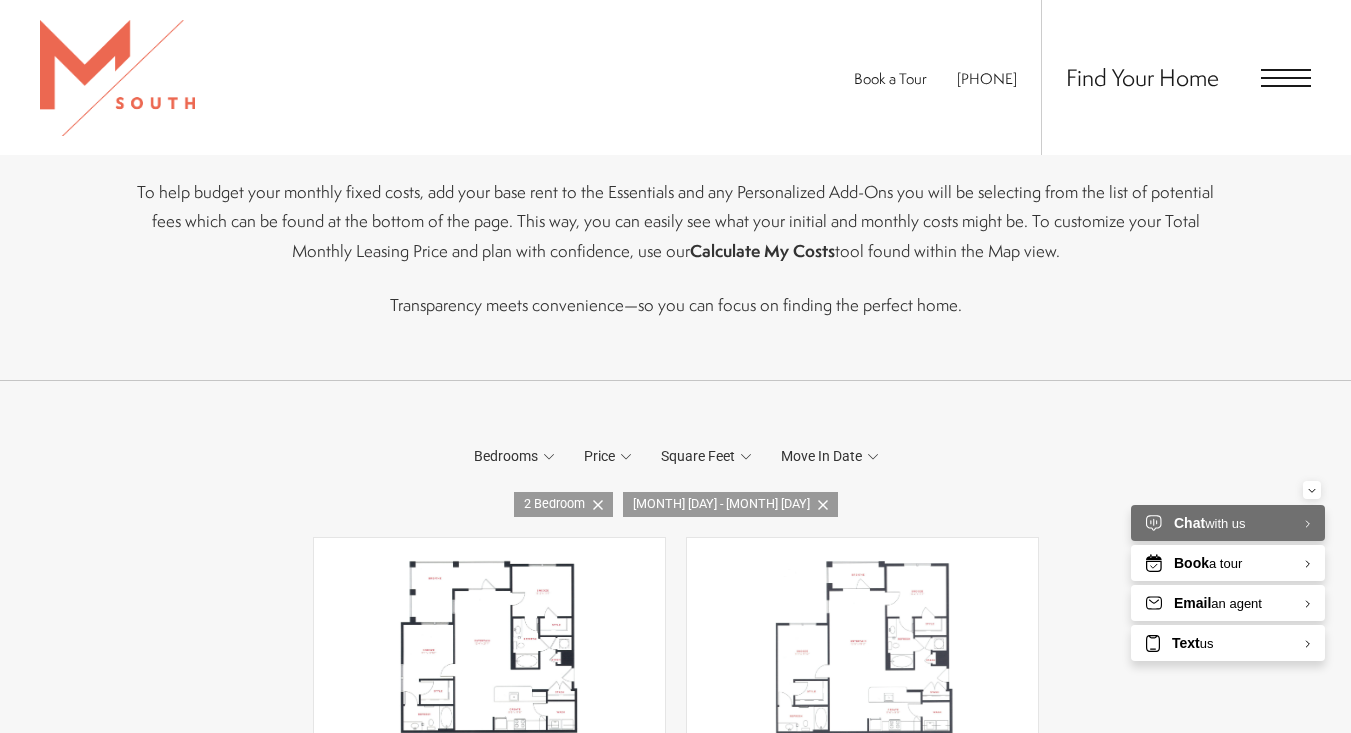 click 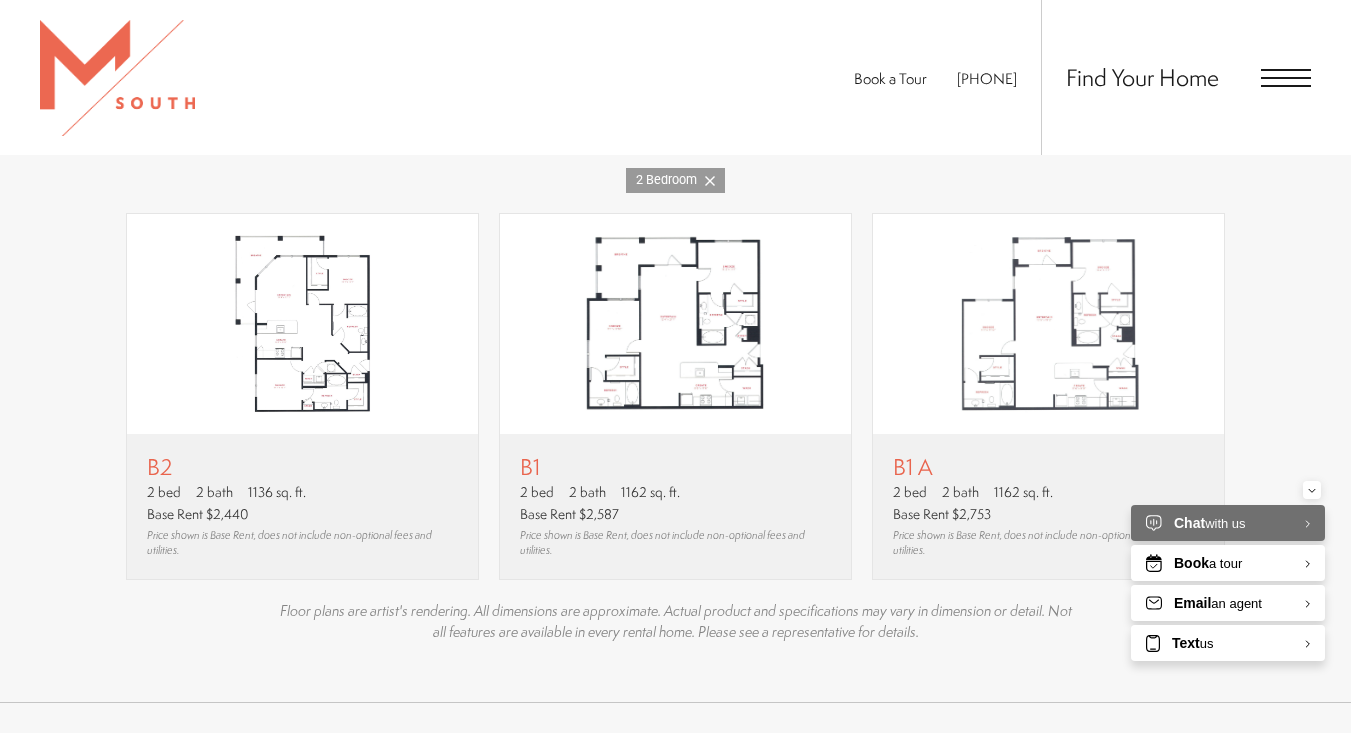 scroll, scrollTop: 1476, scrollLeft: 0, axis: vertical 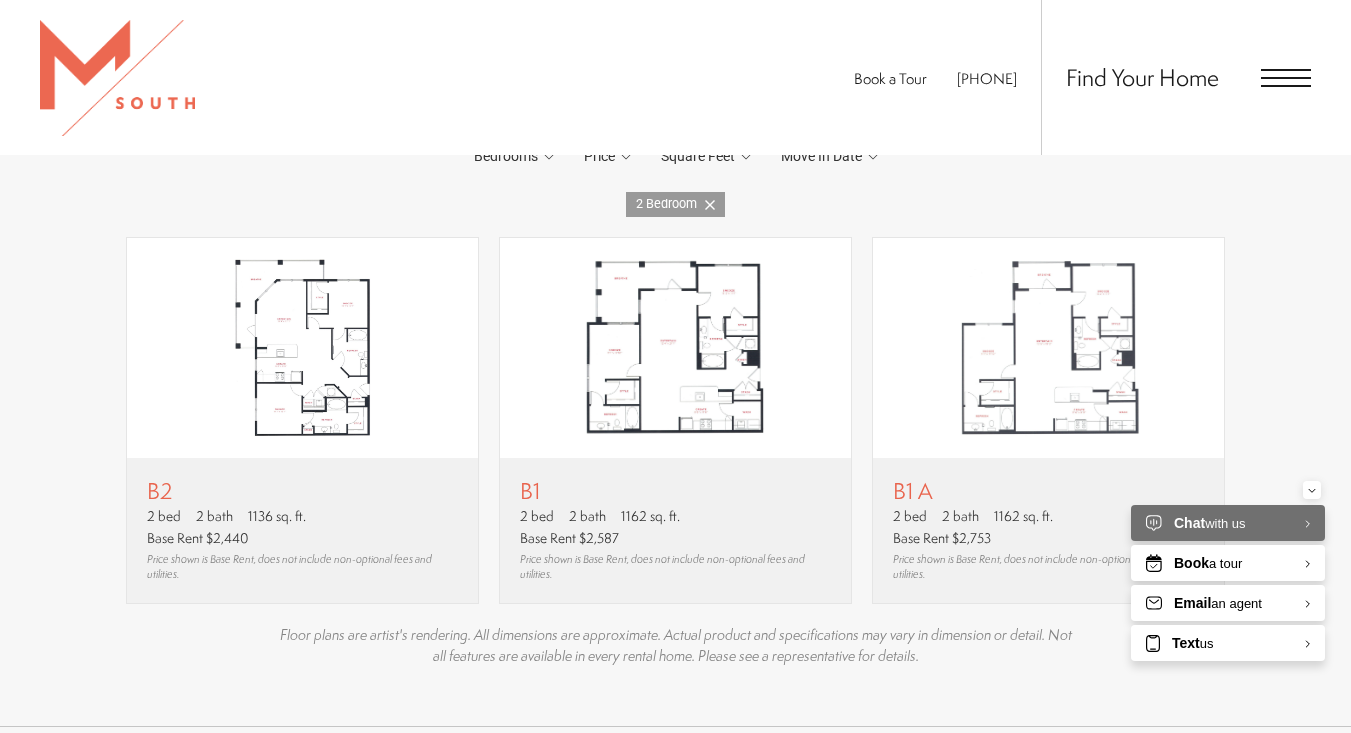 click at bounding box center (302, 348) 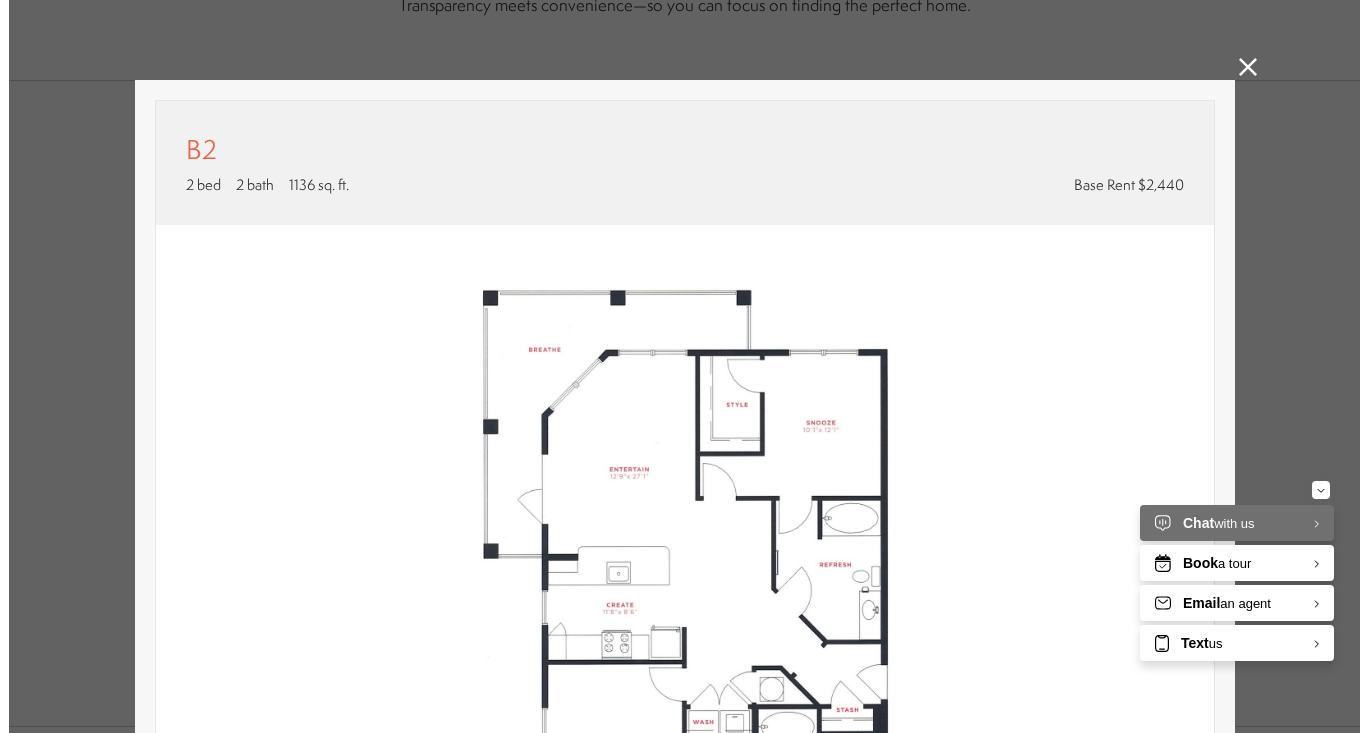 scroll, scrollTop: 0, scrollLeft: 0, axis: both 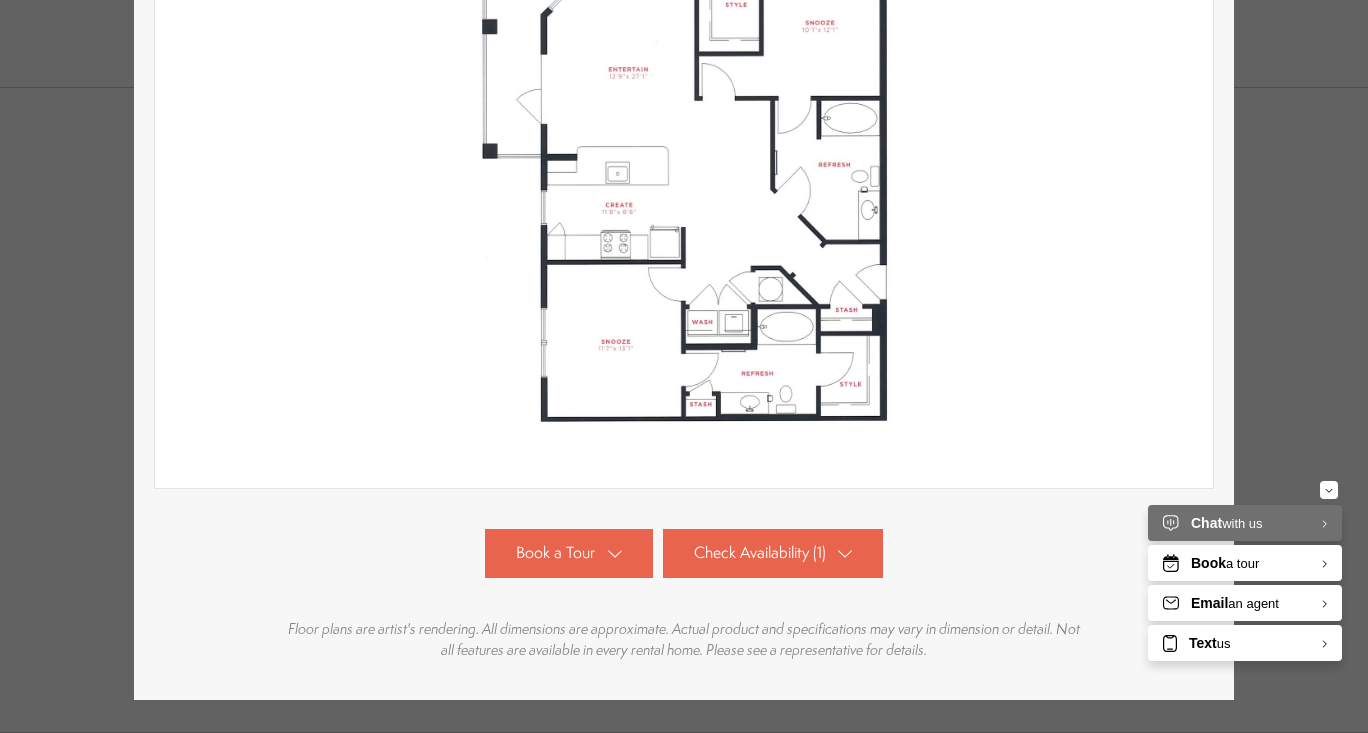 click on "Check Availability (1)" at bounding box center [760, 553] 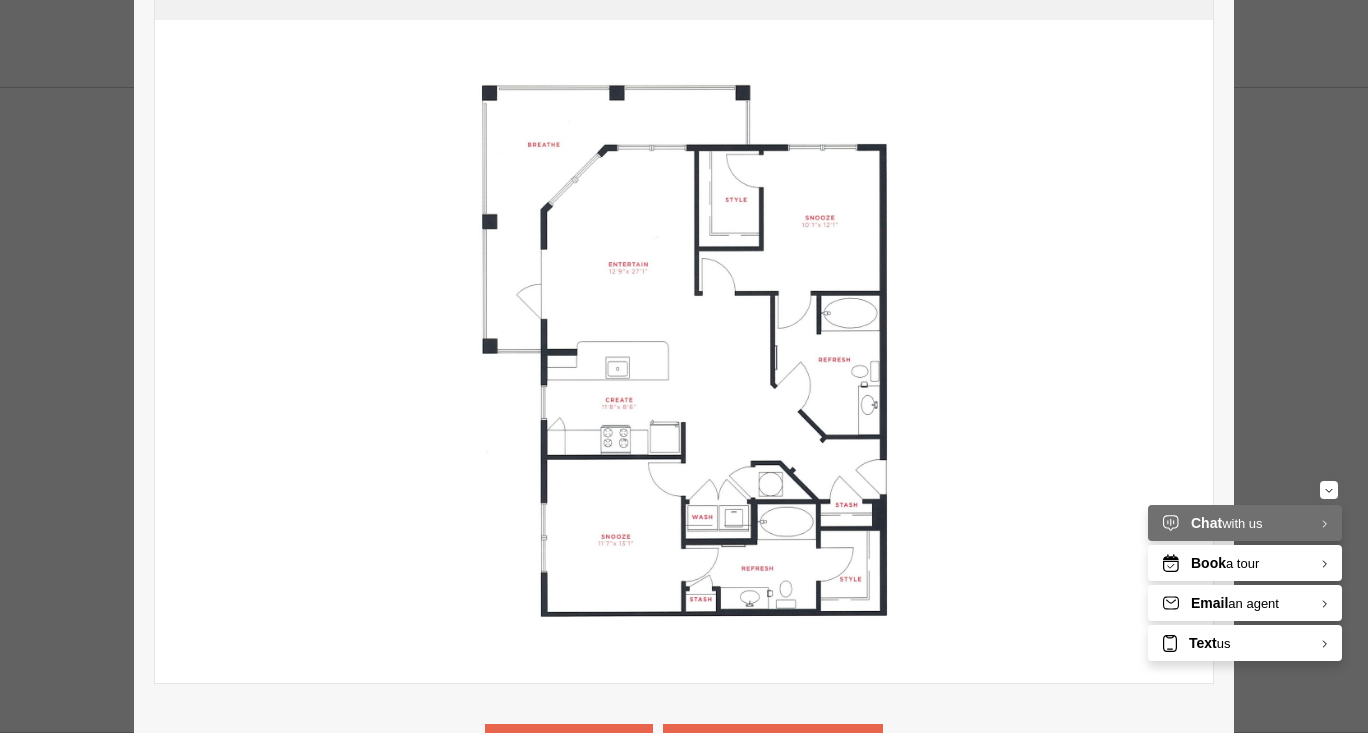 scroll, scrollTop: 5, scrollLeft: 0, axis: vertical 